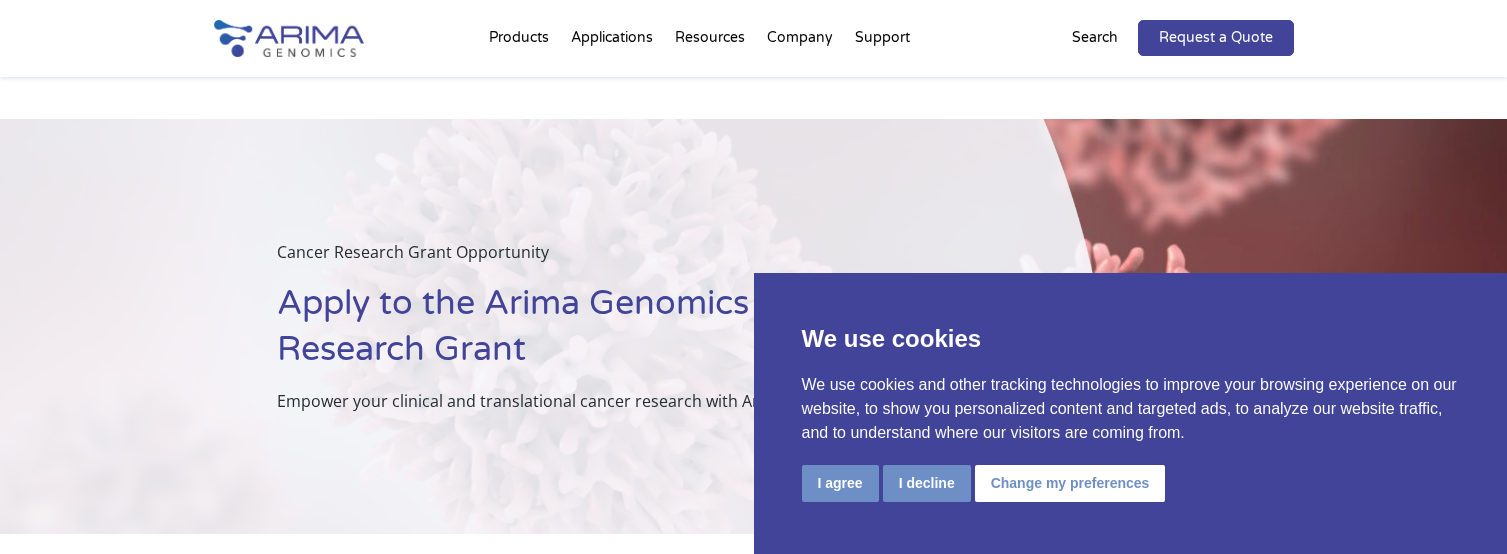 scroll, scrollTop: 308, scrollLeft: 0, axis: vertical 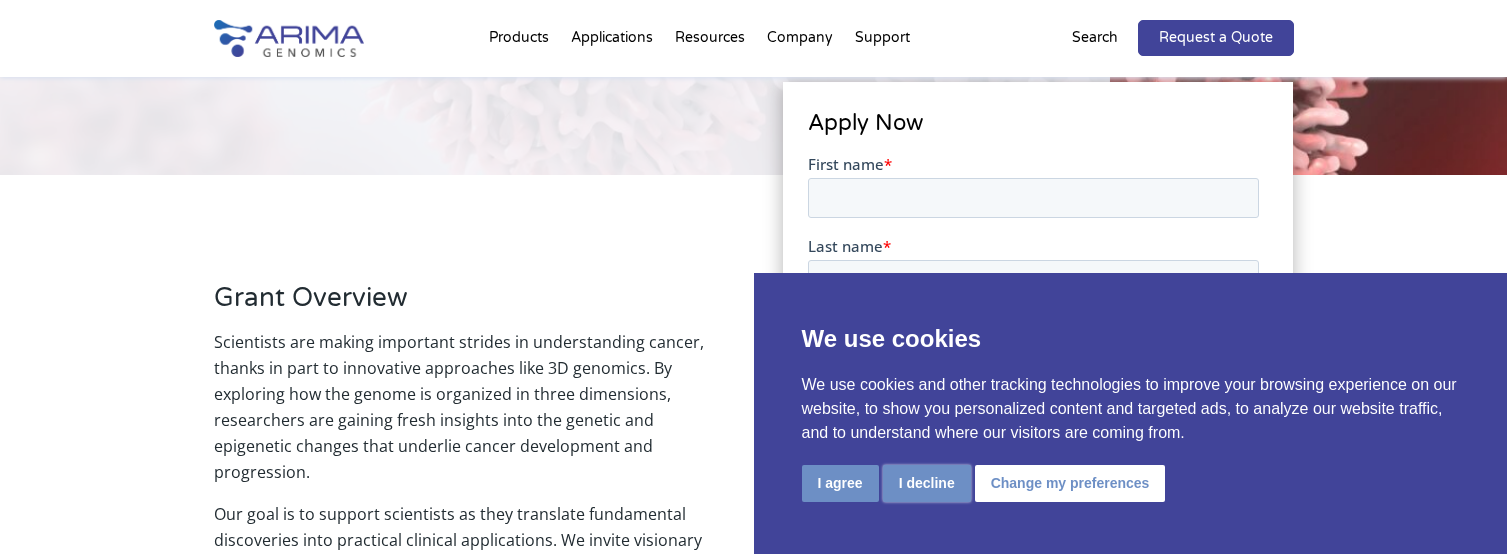 click on "I decline" at bounding box center (927, 483) 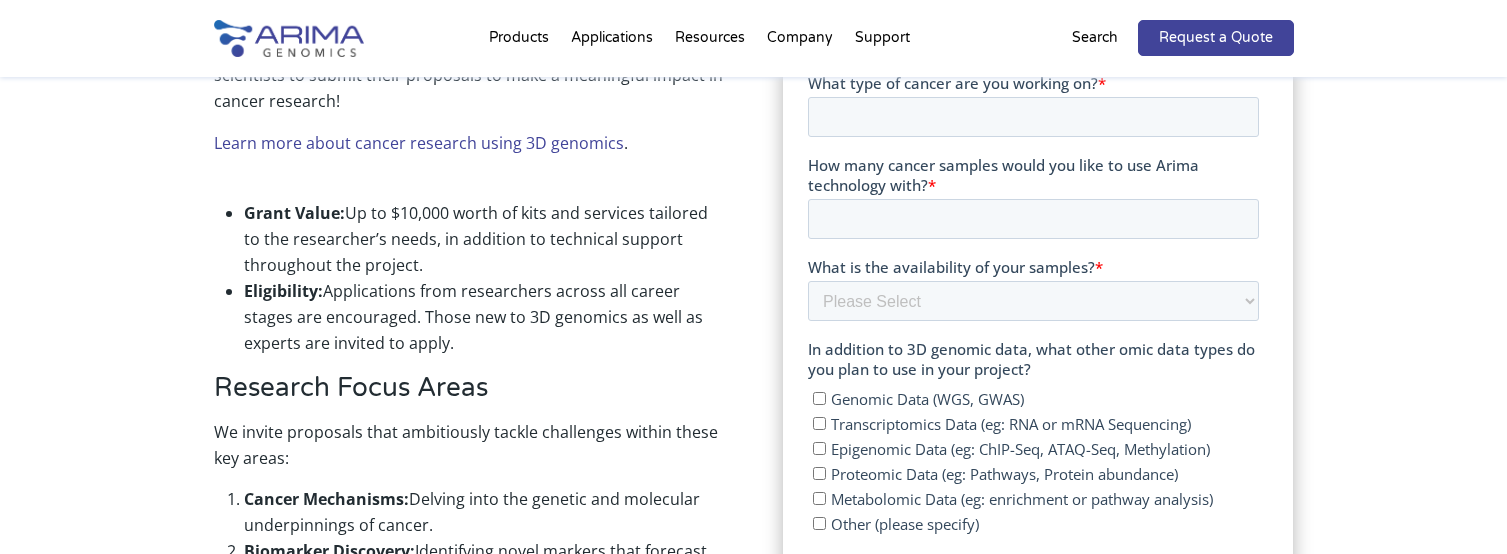 scroll, scrollTop: 855, scrollLeft: 0, axis: vertical 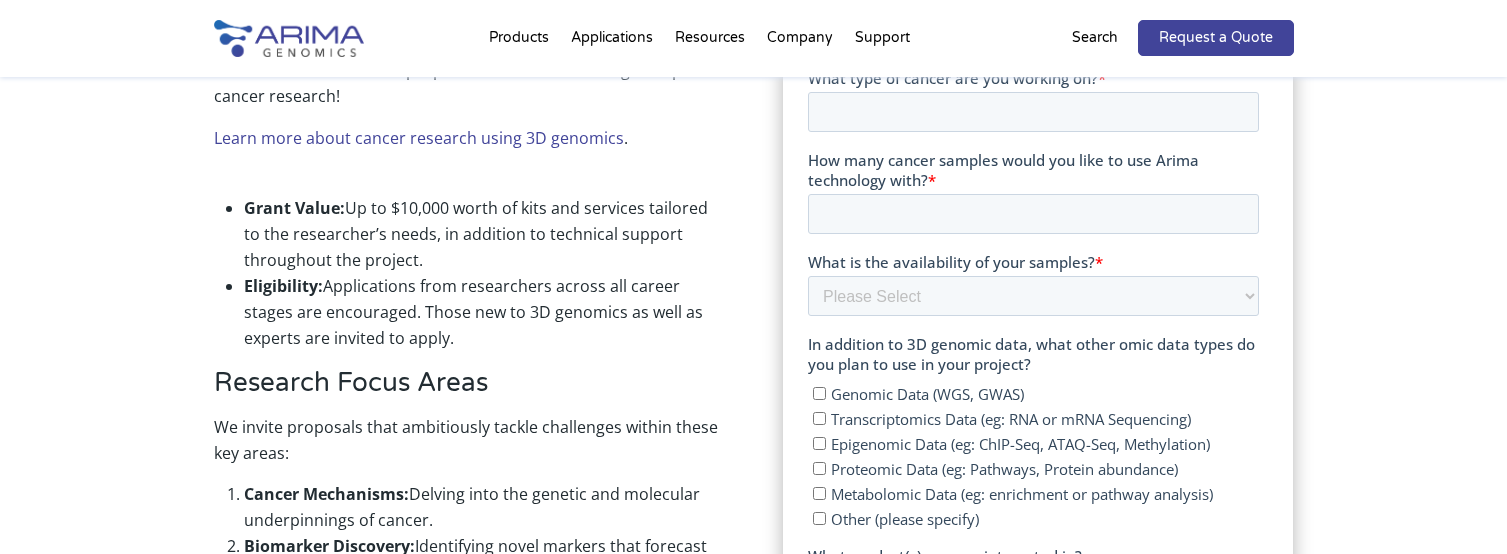 click on "First name * Last name * Work email * Organization * Principal investigator name * What type of cancer are you working on?  * How many cancer samples would you like to use Arima technology with? * What is the availability of your samples? * Please Select Currently ready for use Will be ready within 2 months Will take longer than 2 months to acquire In addition to 3D genomic data, what other omic data types do you plan to use in your project? Genomic Data (WGS, GWAS) Transcriptomics Data (eg: RNA or mRNA Sequencing) Epigenomic Data (eg: ChIP-Seq, ATAQ-Seq, Methylation) Proteomic Data (eg: Pathways, Protein abundance) Metabolomic Data (eg: enrichment or pathway analysis) Other (please specify) What product(s) are you interested in? Genome-Wide HiC Promoter Capture HiC Custom Capture HiC Structural Variant Detection Single Cell Services Unsure, I'd like to discuss the options Are you interested in kits or services? * Kits Services I would like to discuss the options Project title * Proposal (max 200 words) *" at bounding box center [1033, 389] 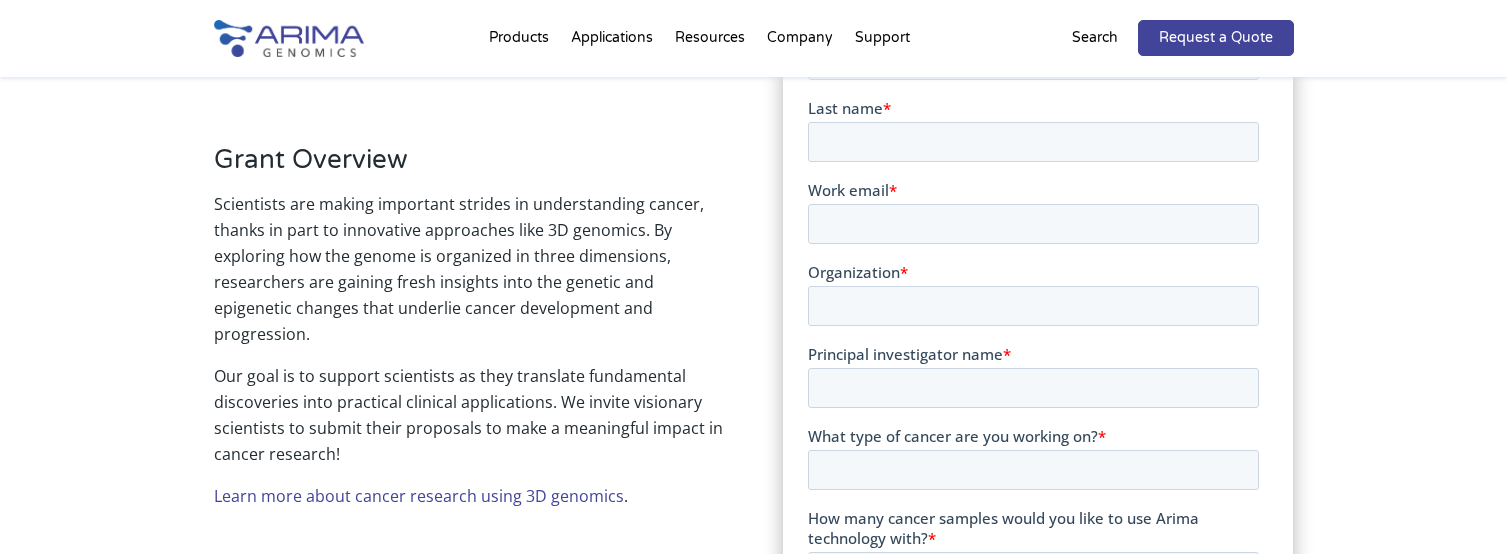 scroll, scrollTop: 513, scrollLeft: 0, axis: vertical 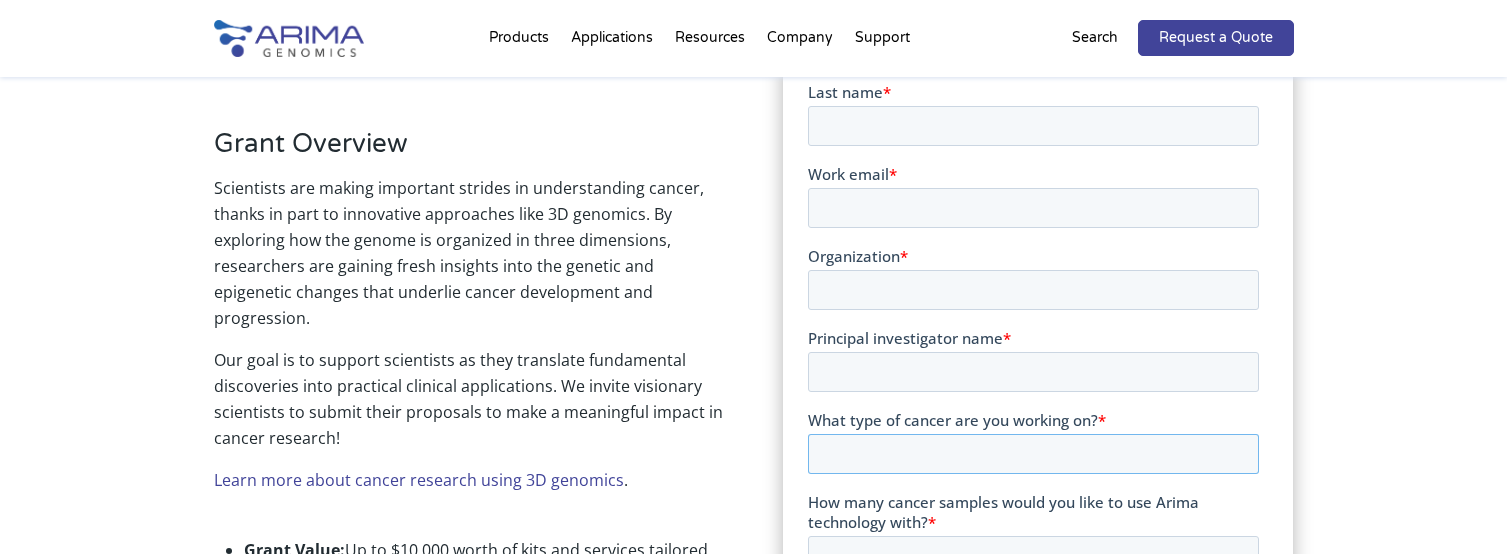 click on "What type of cancer are you working on?  *" at bounding box center [1033, 454] 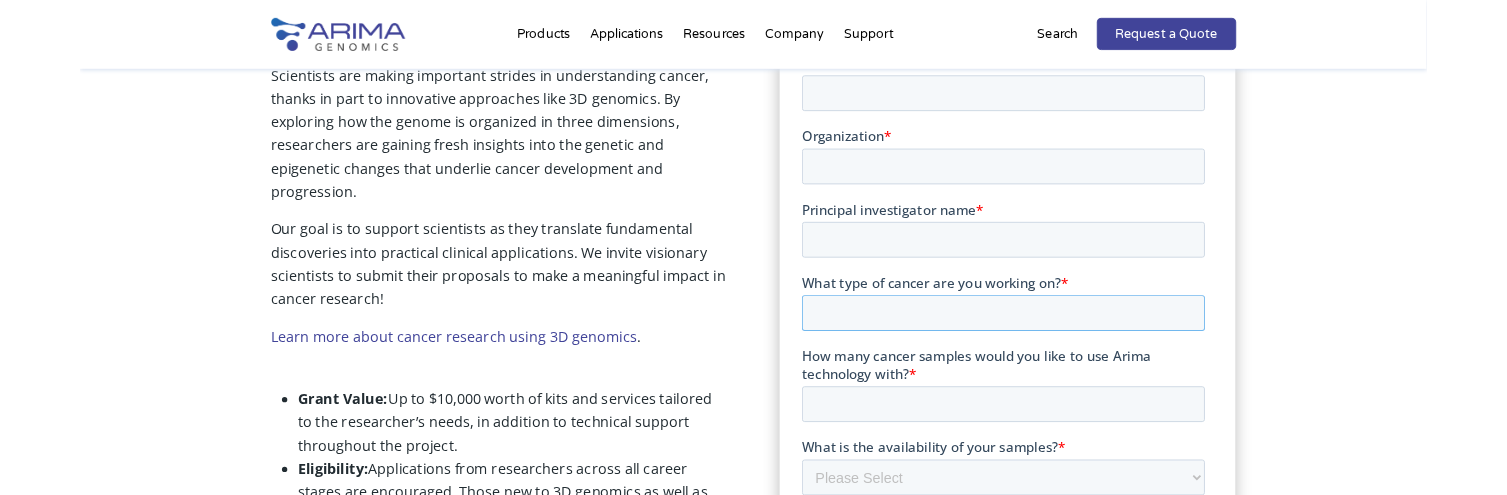 scroll, scrollTop: 624, scrollLeft: 0, axis: vertical 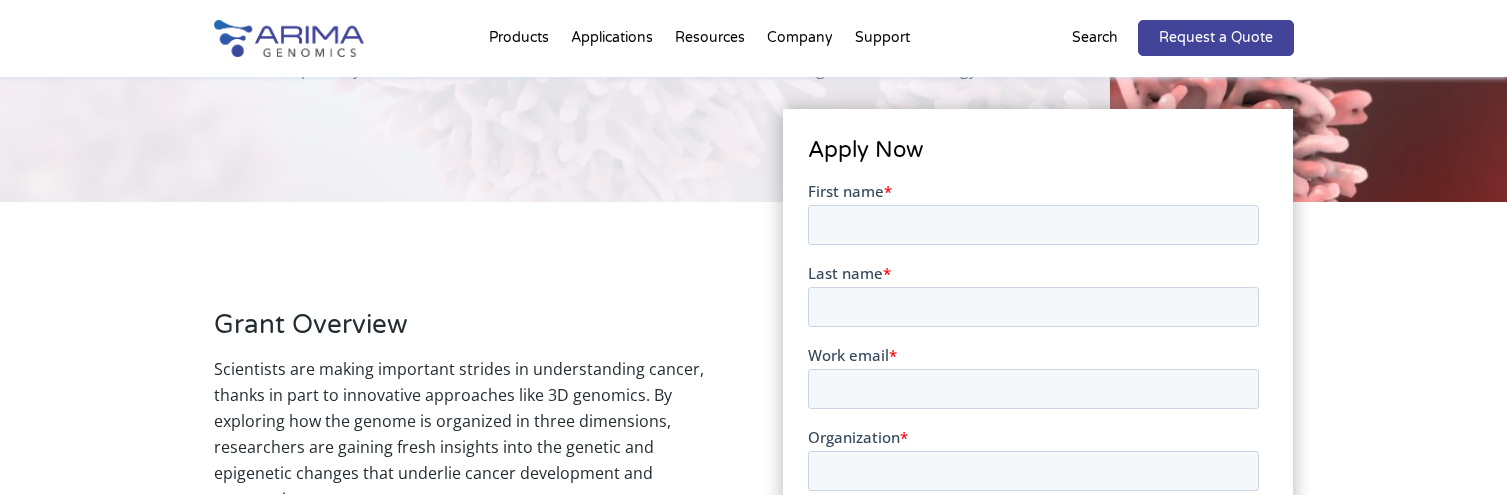 click on "First name" at bounding box center [846, 190] 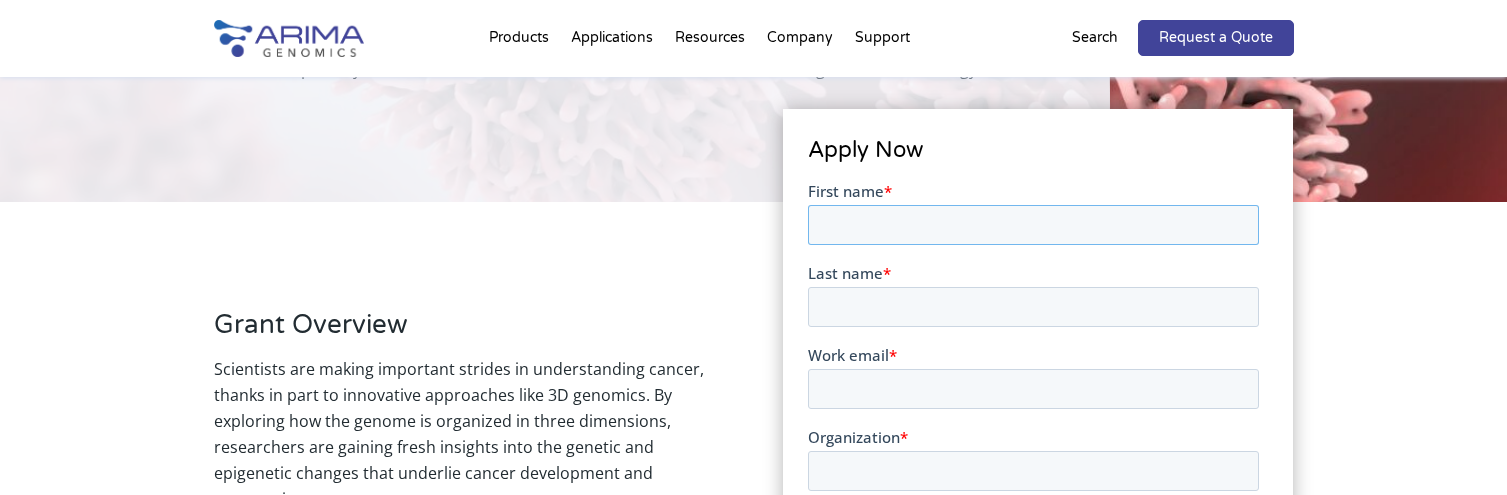 click on "First name *" at bounding box center (1033, 224) 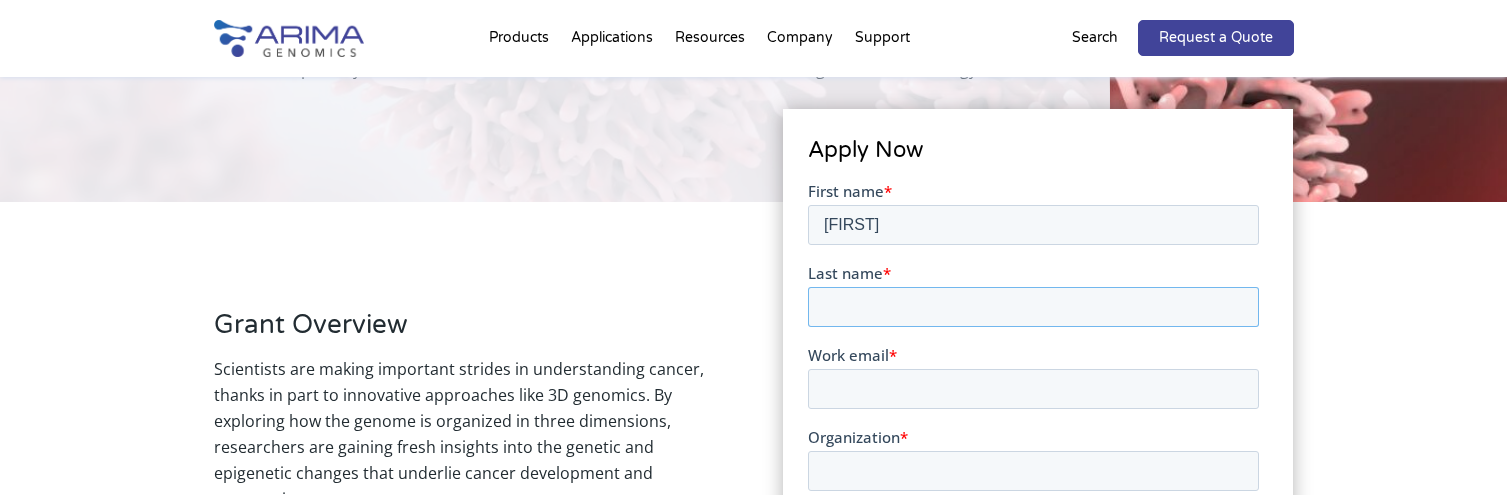type on "A [LAST]" 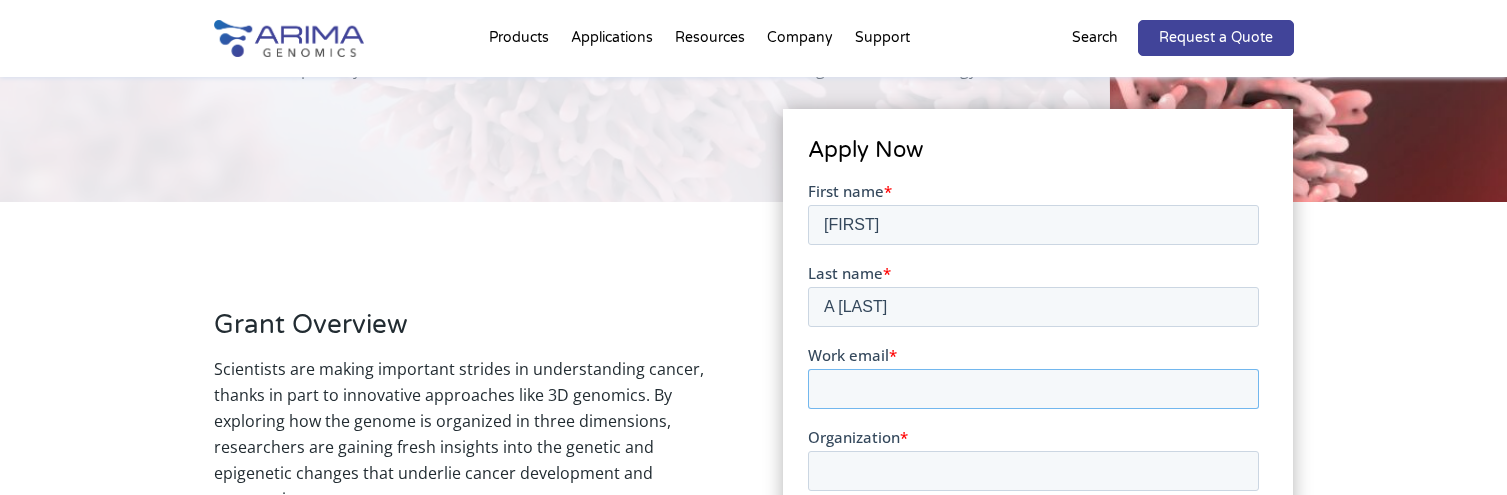 type on "[USERNAME]@[EXAMPLE.COM]" 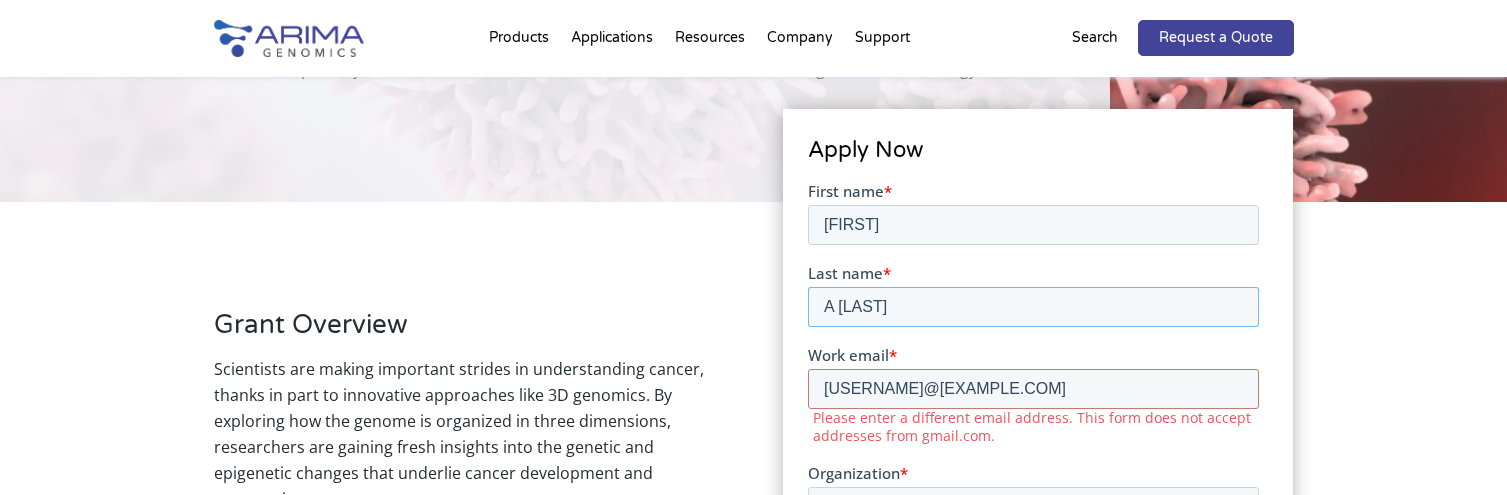 click on "A [LAST]" at bounding box center (1033, 306) 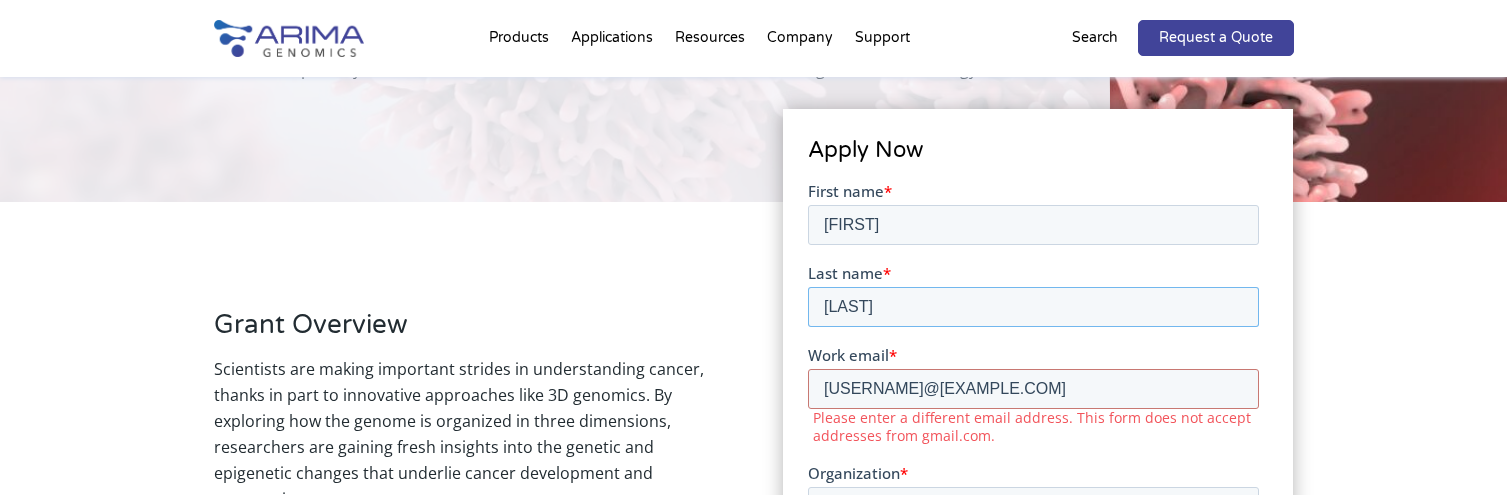 click on "[LAST]" at bounding box center (1033, 306) 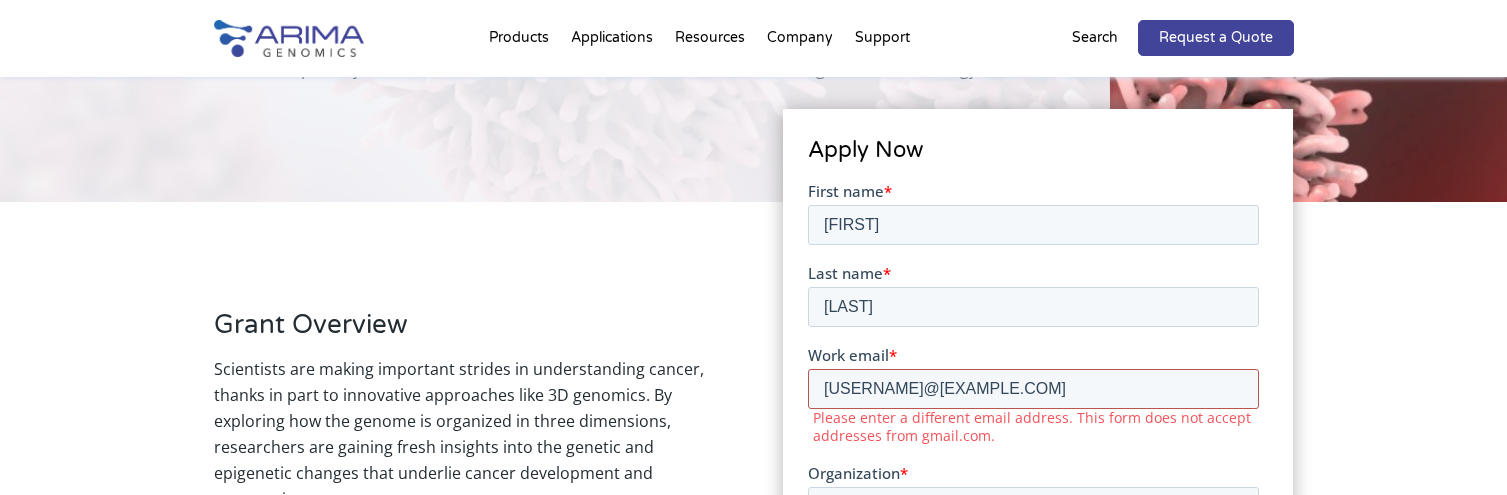 drag, startPoint x: 985, startPoint y: 403, endPoint x: 822, endPoint y: 385, distance: 163.99086 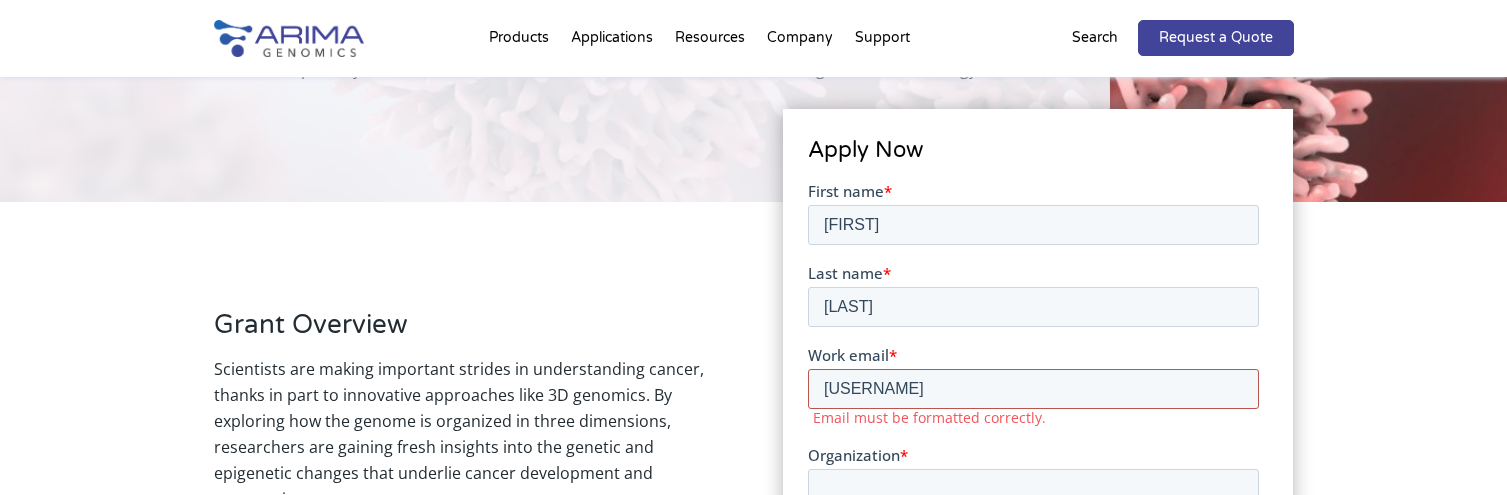 type on "[USERNAME]@[EXAMPLE.COM]" 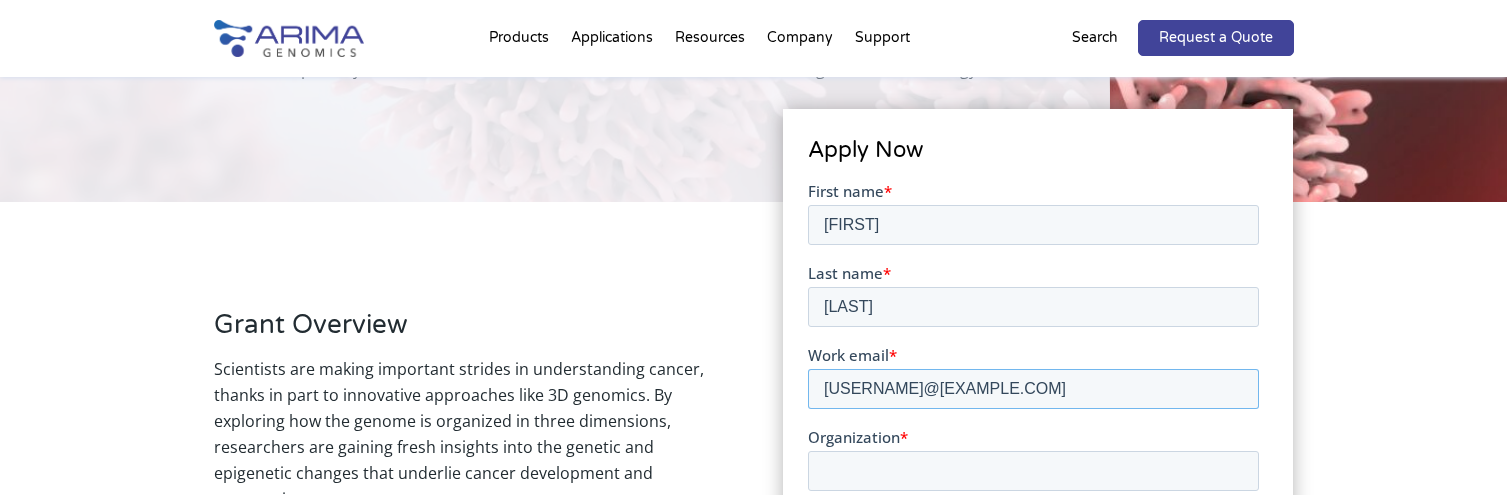 scroll, scrollTop: 378, scrollLeft: 0, axis: vertical 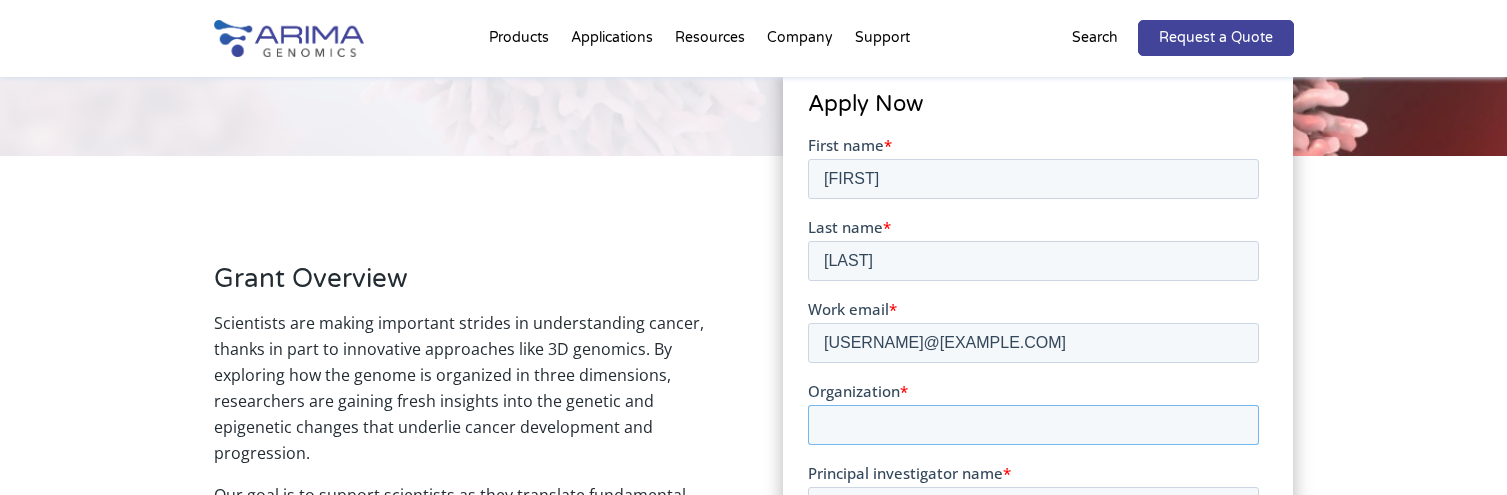 click on "Organization *" at bounding box center [1033, 424] 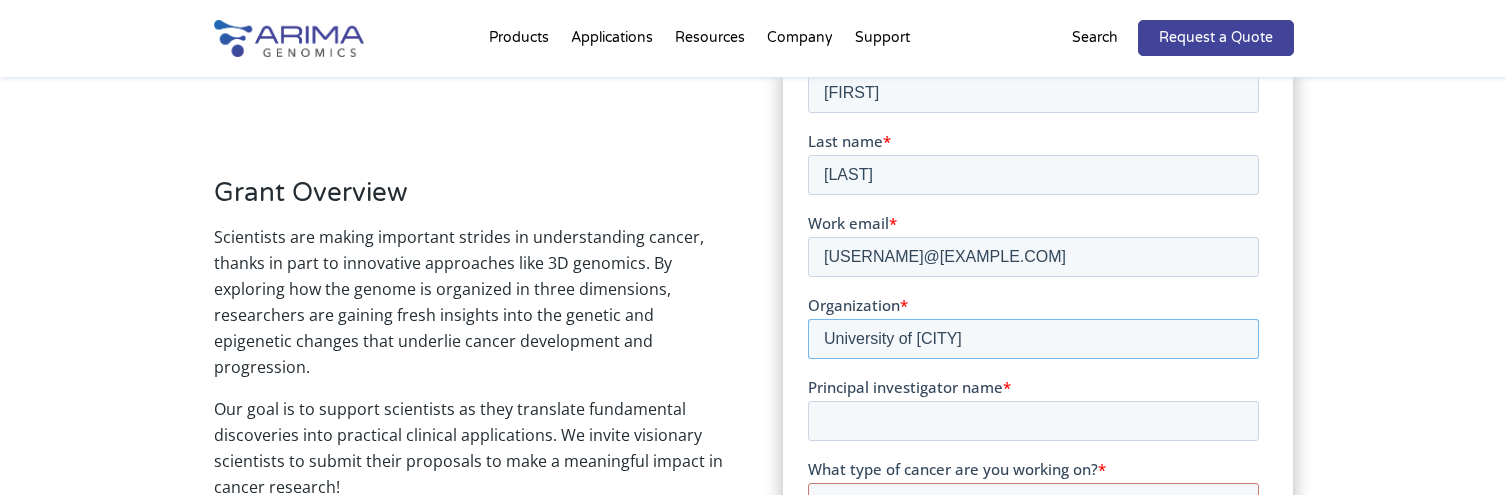 scroll, scrollTop: 466, scrollLeft: 0, axis: vertical 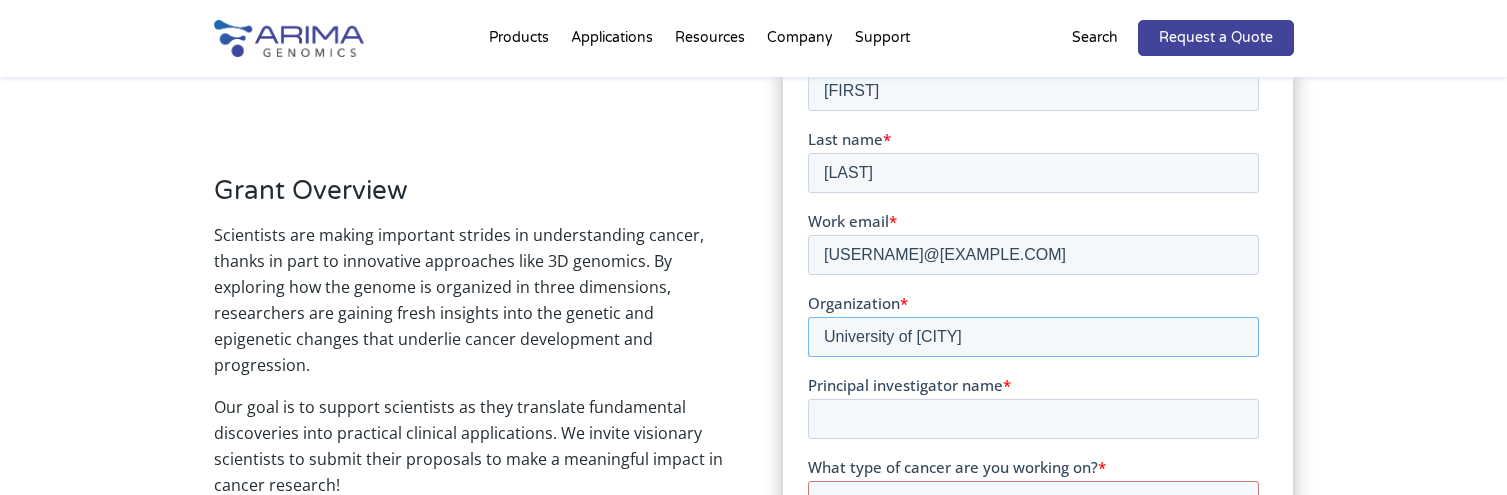 type on "University of [CITY]" 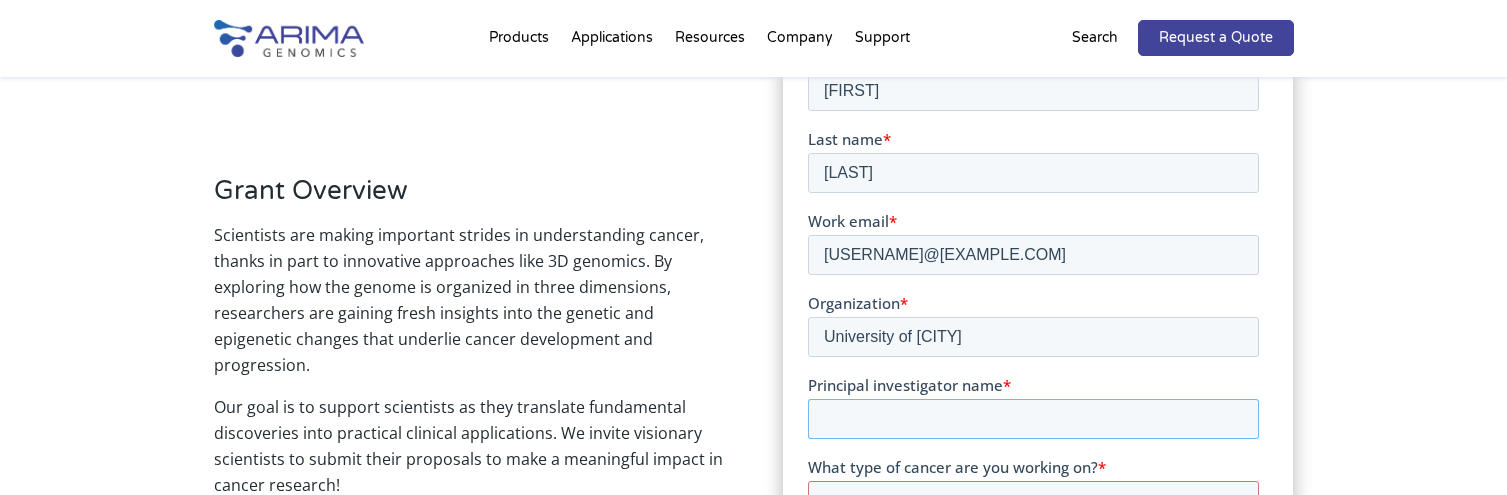 click on "Principal investigator name *" at bounding box center [1033, 418] 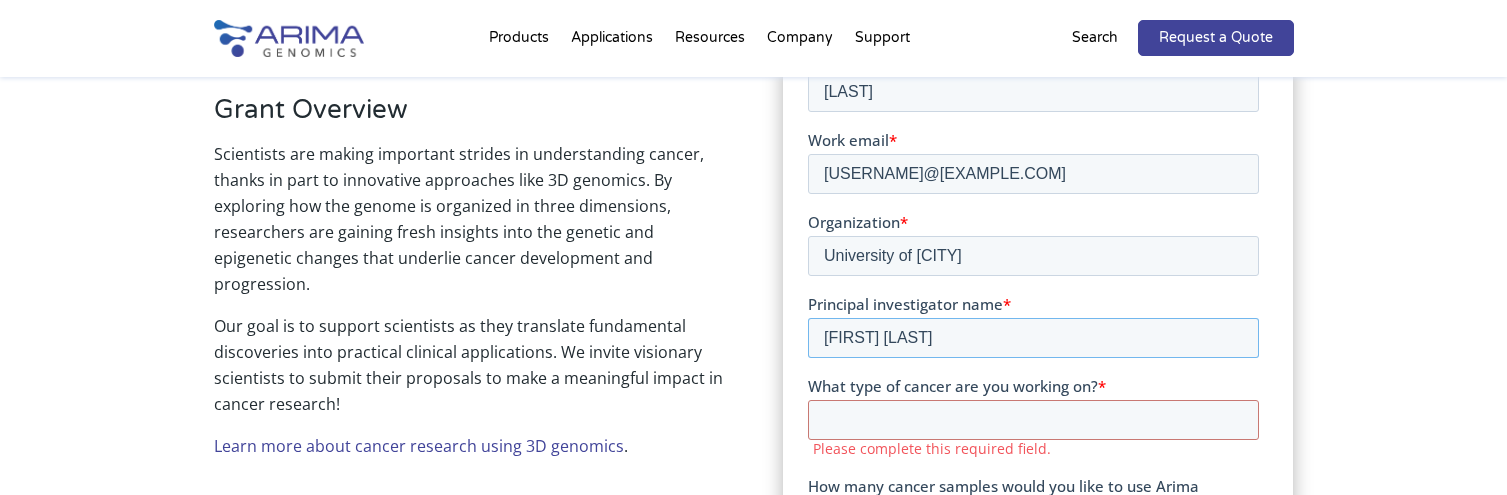 scroll, scrollTop: 575, scrollLeft: 0, axis: vertical 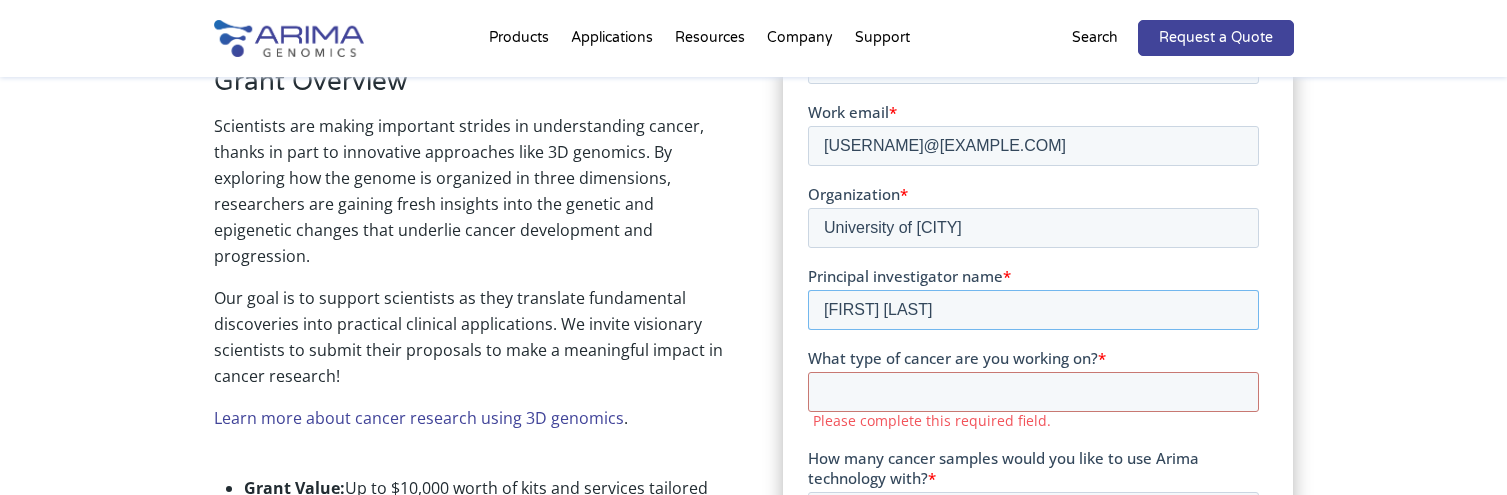 type on "[FIRST] [LAST]" 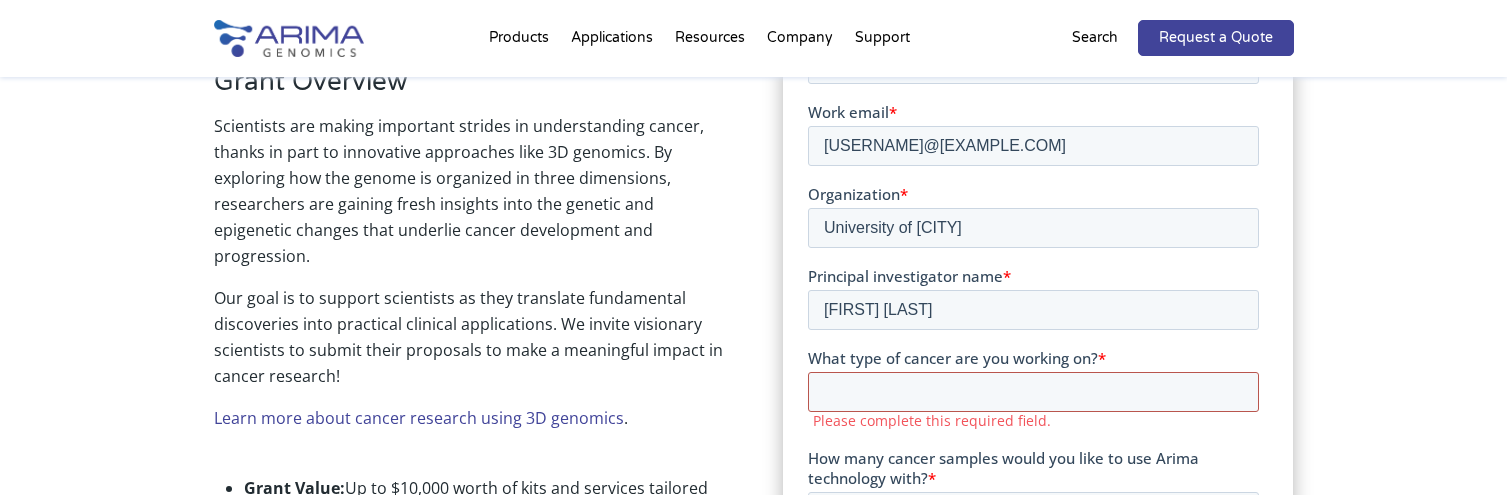 click on "What type of cancer are you working on?  *" at bounding box center [1033, 392] 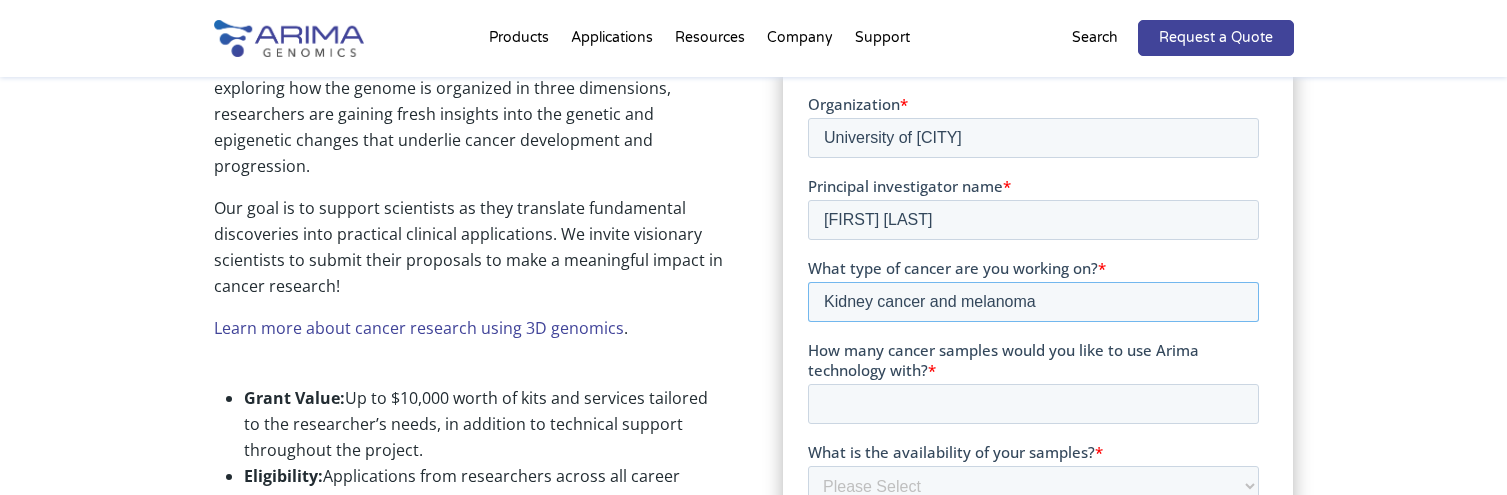 scroll, scrollTop: 679, scrollLeft: 0, axis: vertical 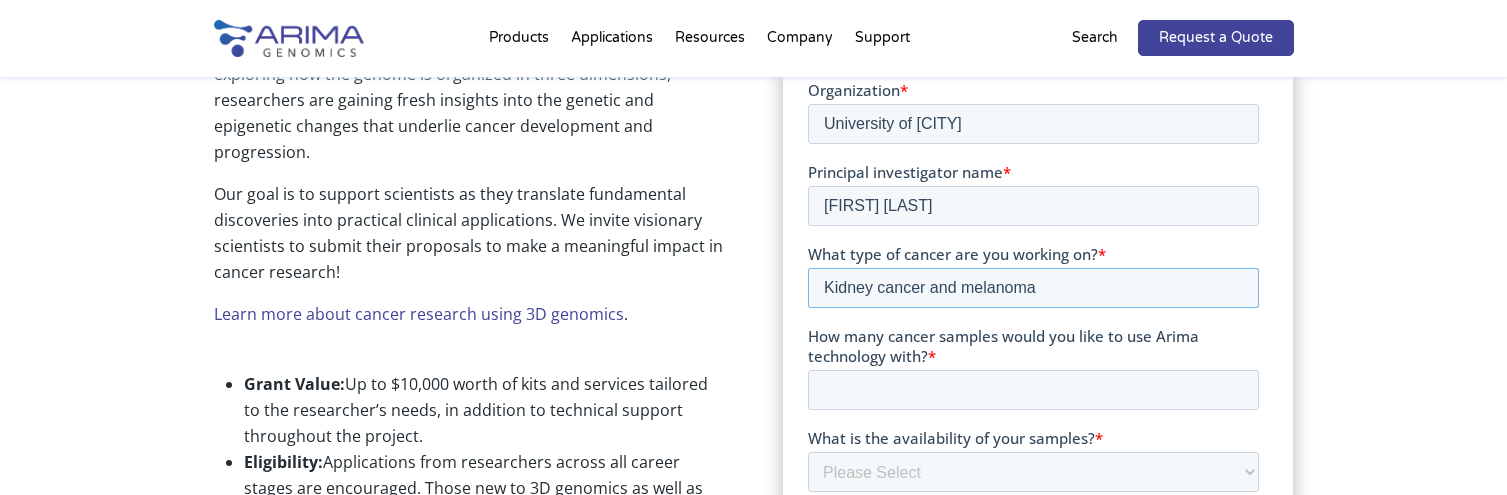 type on "Kidney cancer and melanoma" 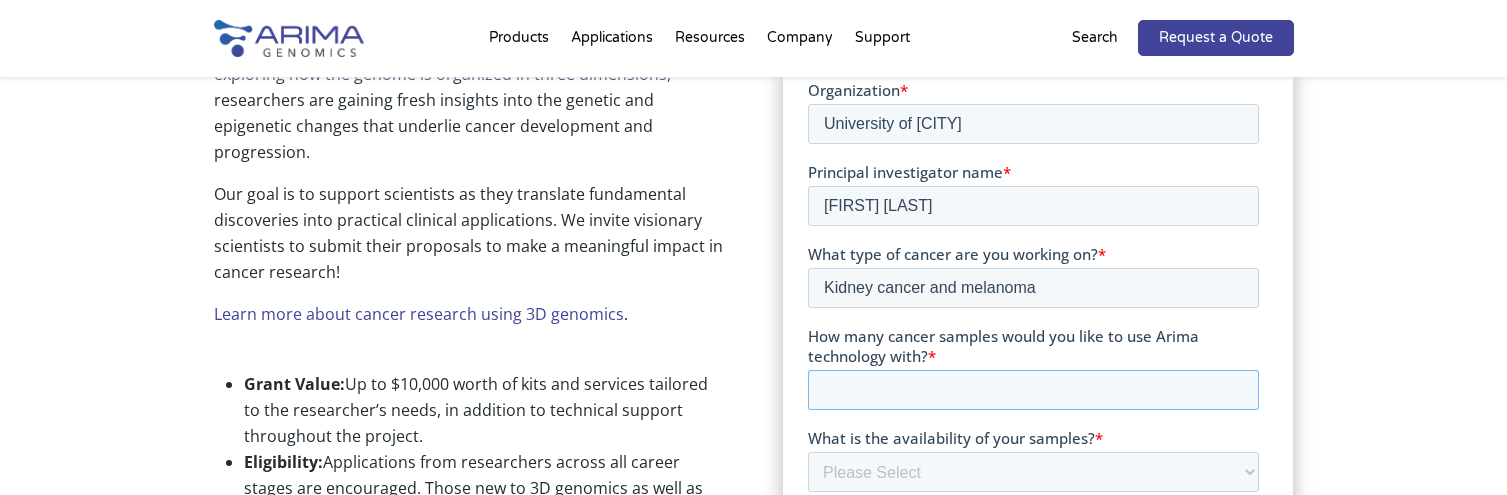 click on "How many cancer samples would you like to use Arima technology with? *" at bounding box center (1033, 390) 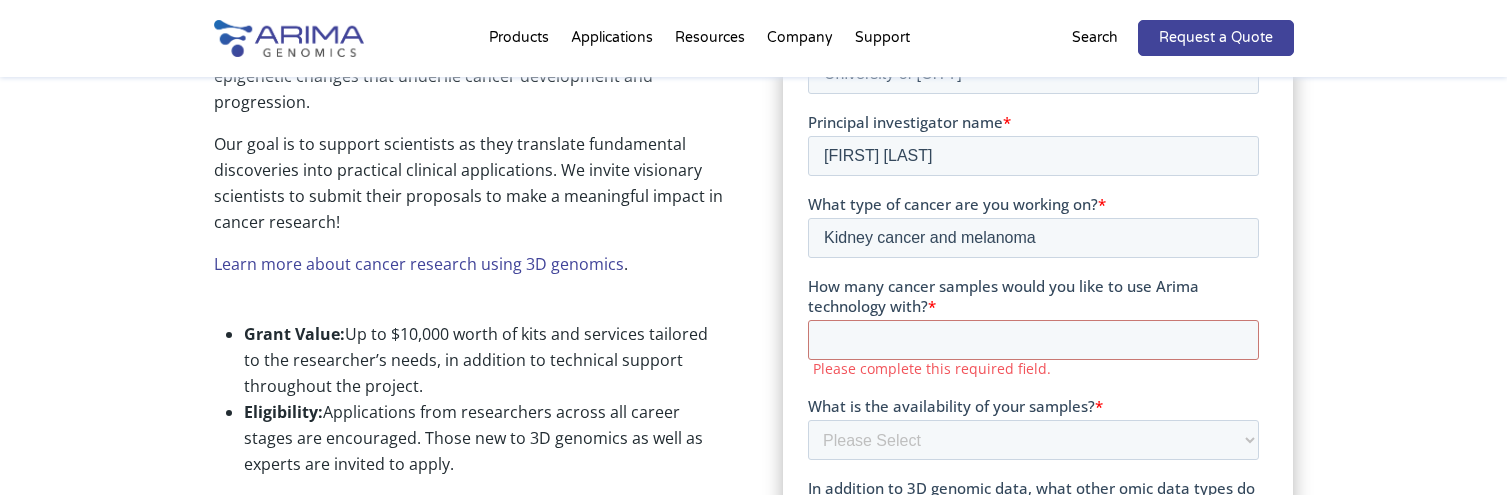 scroll, scrollTop: 733, scrollLeft: 0, axis: vertical 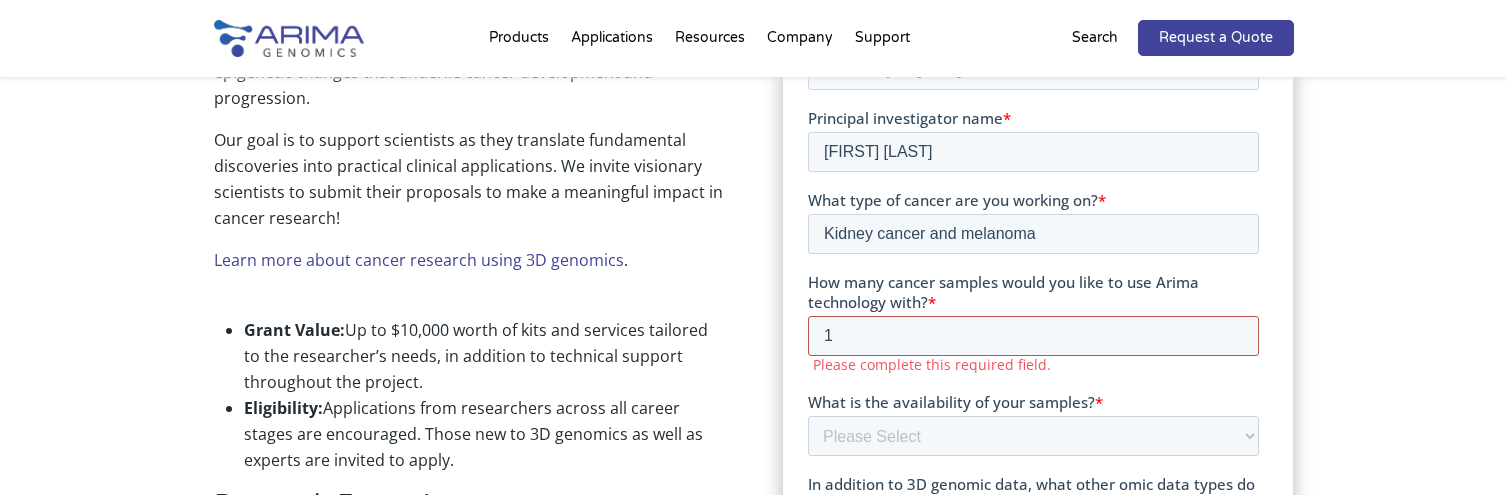 click on "1" at bounding box center (1033, 336) 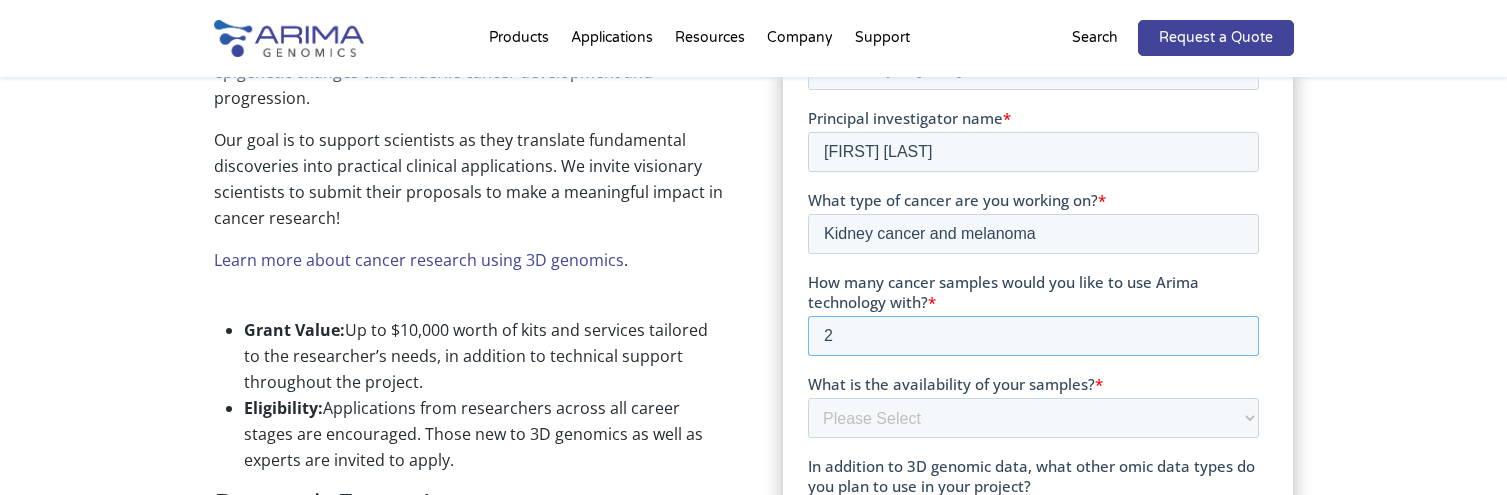 click on "2" at bounding box center (1033, 336) 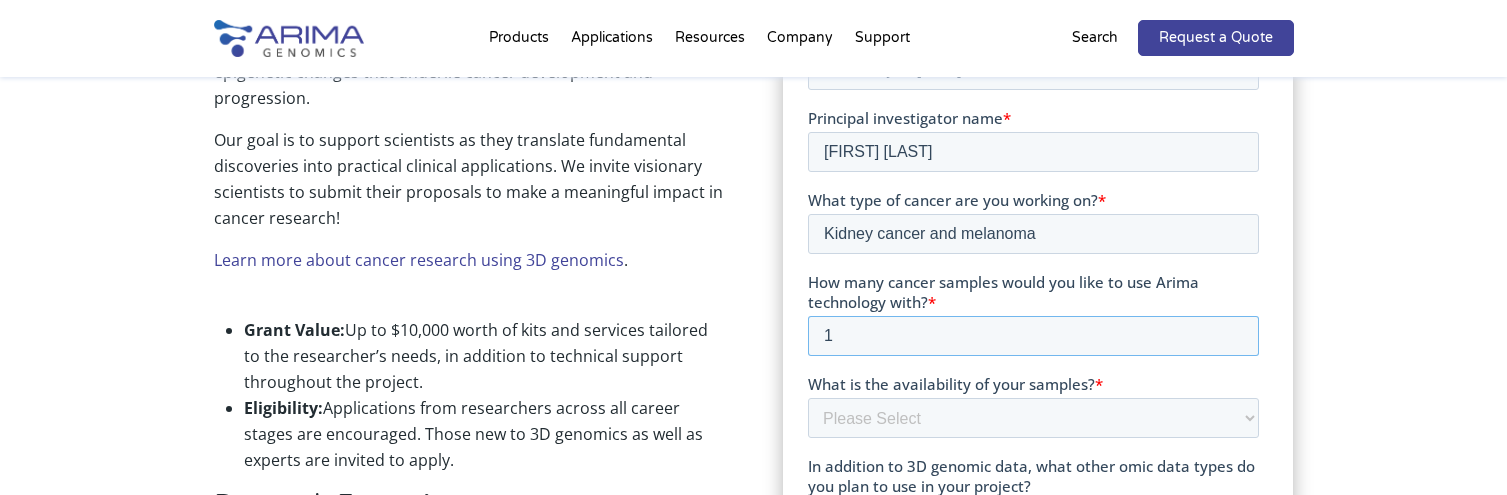 click on "1" at bounding box center (1033, 336) 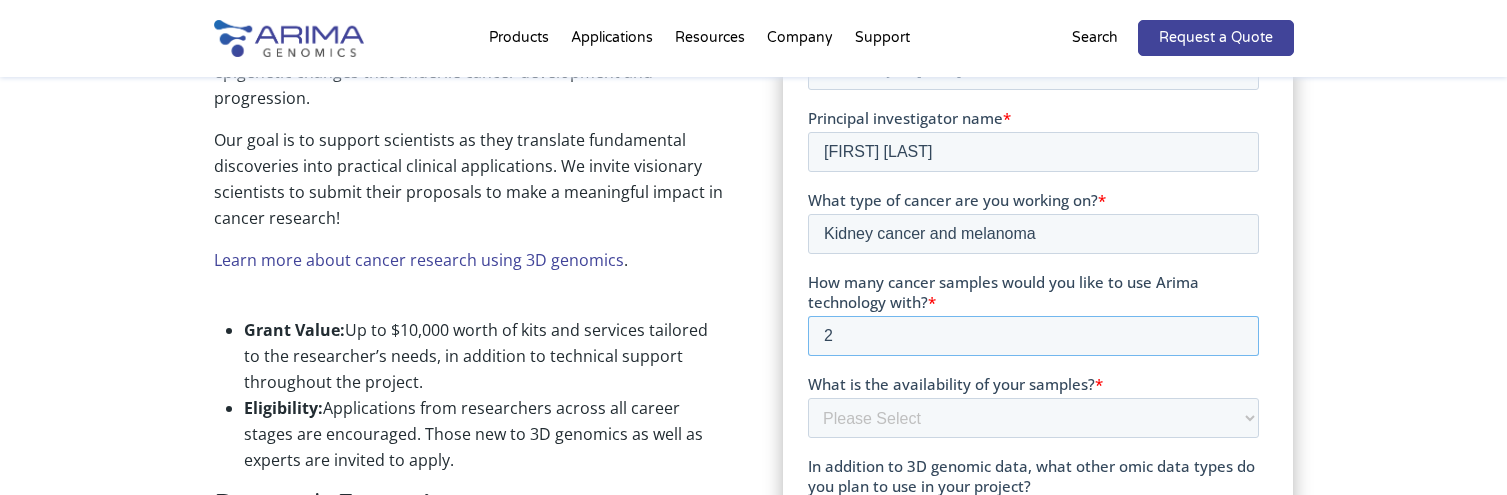 click on "2" at bounding box center [1033, 336] 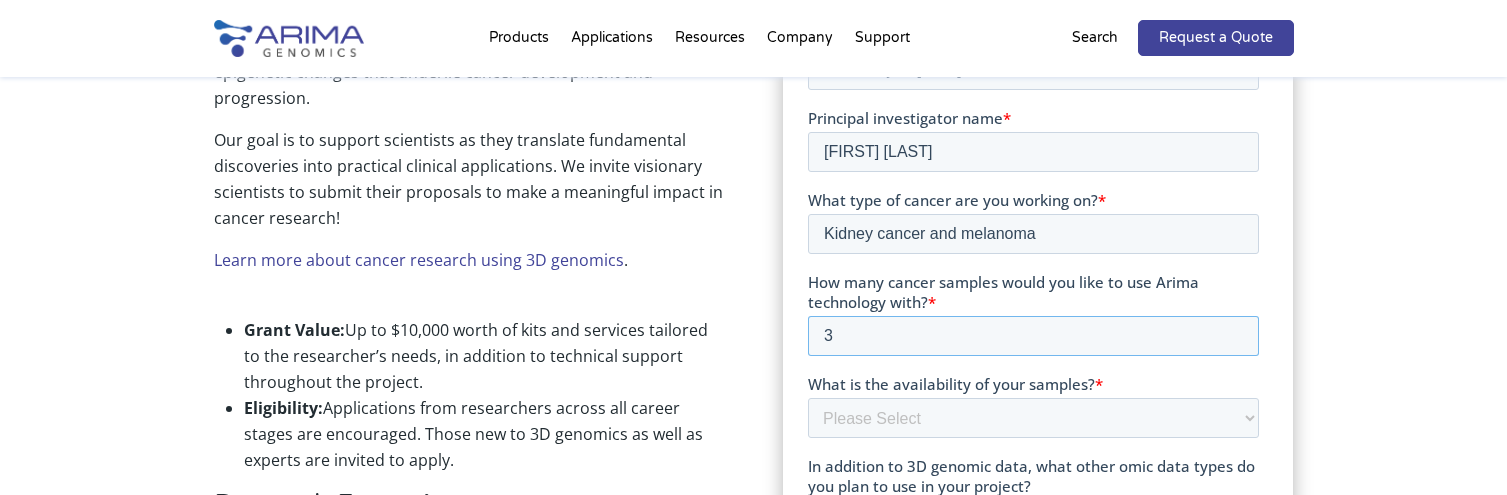 click on "3" at bounding box center [1033, 336] 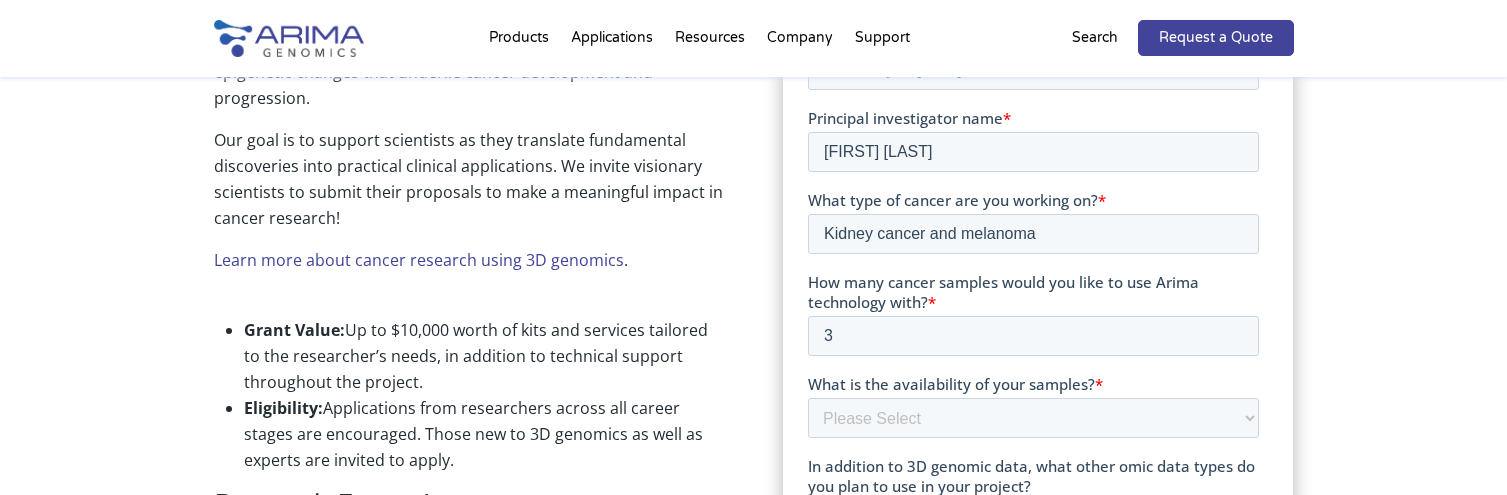 click on "*" at bounding box center [932, 302] 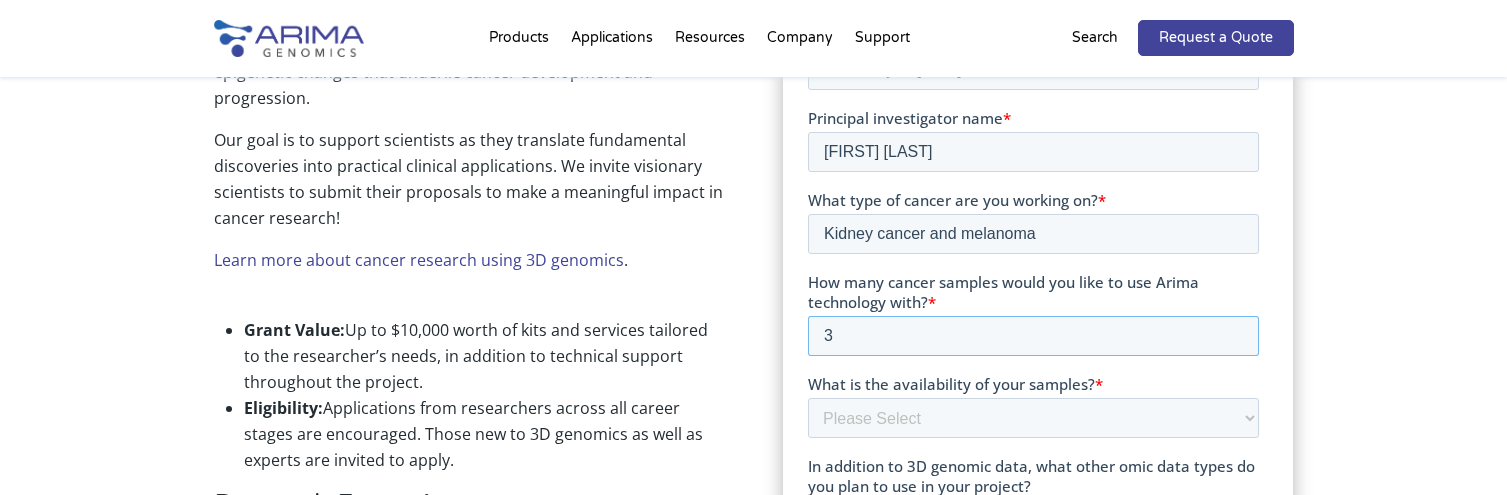 click on "3" at bounding box center [1033, 336] 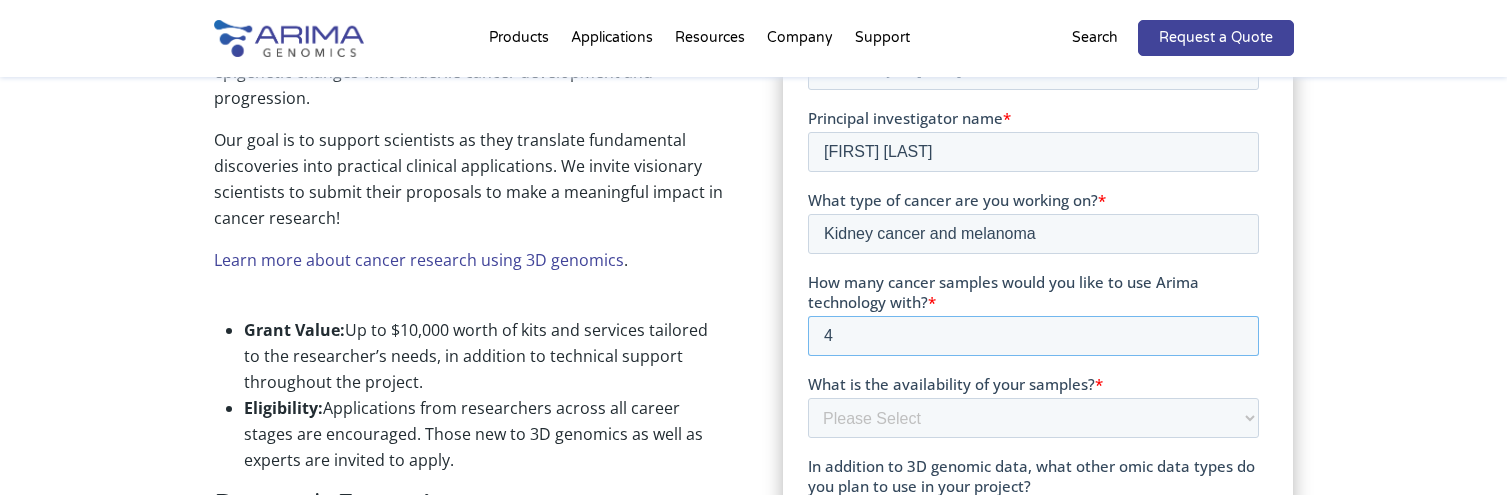 click on "4" at bounding box center (1033, 336) 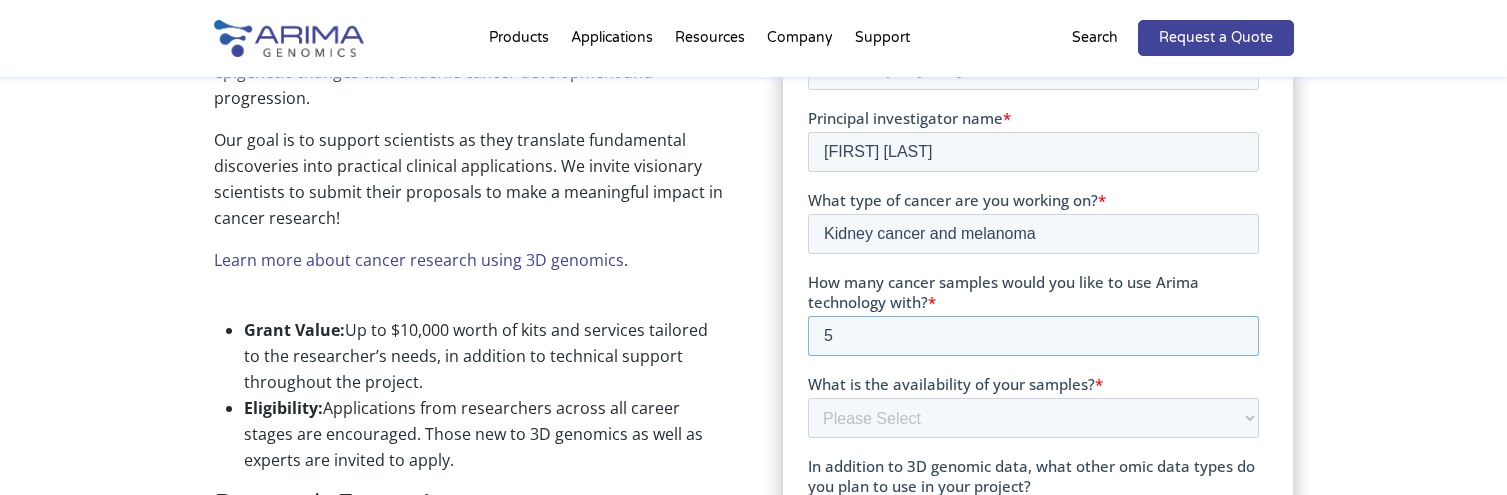 click on "5" at bounding box center [1033, 336] 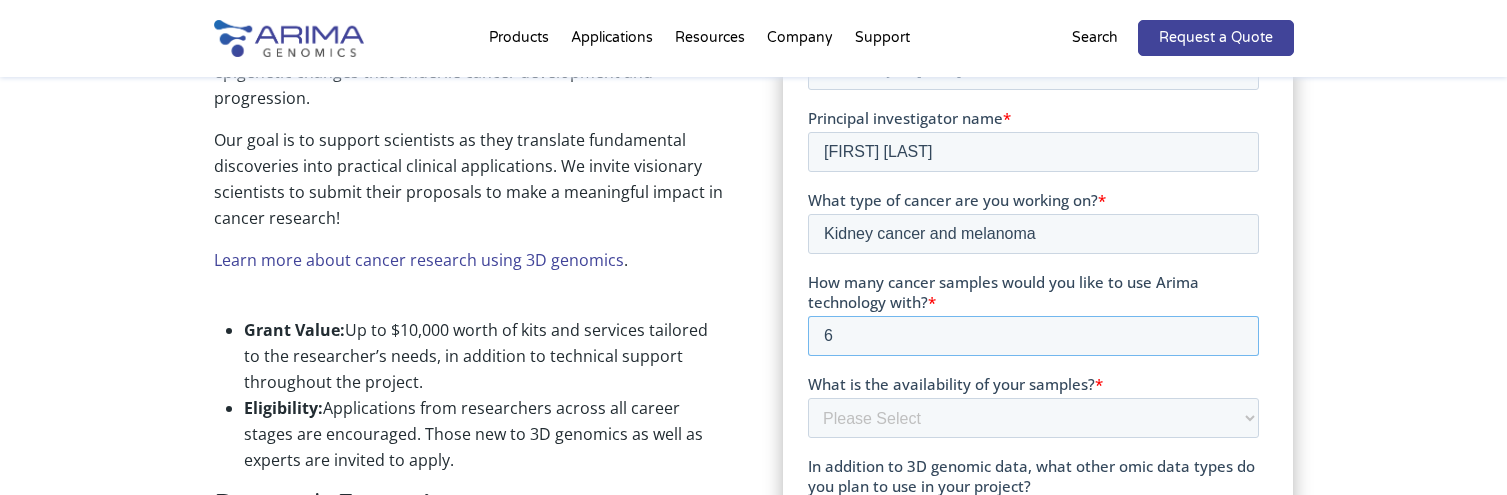 click on "6" at bounding box center (1033, 336) 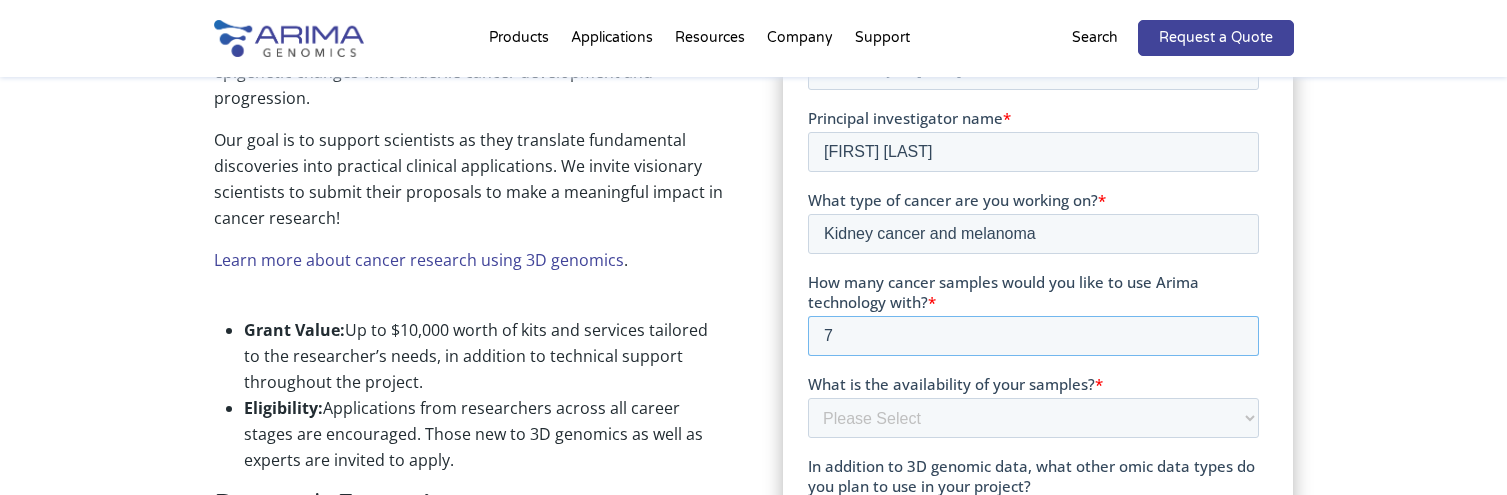 click on "7" at bounding box center (1033, 336) 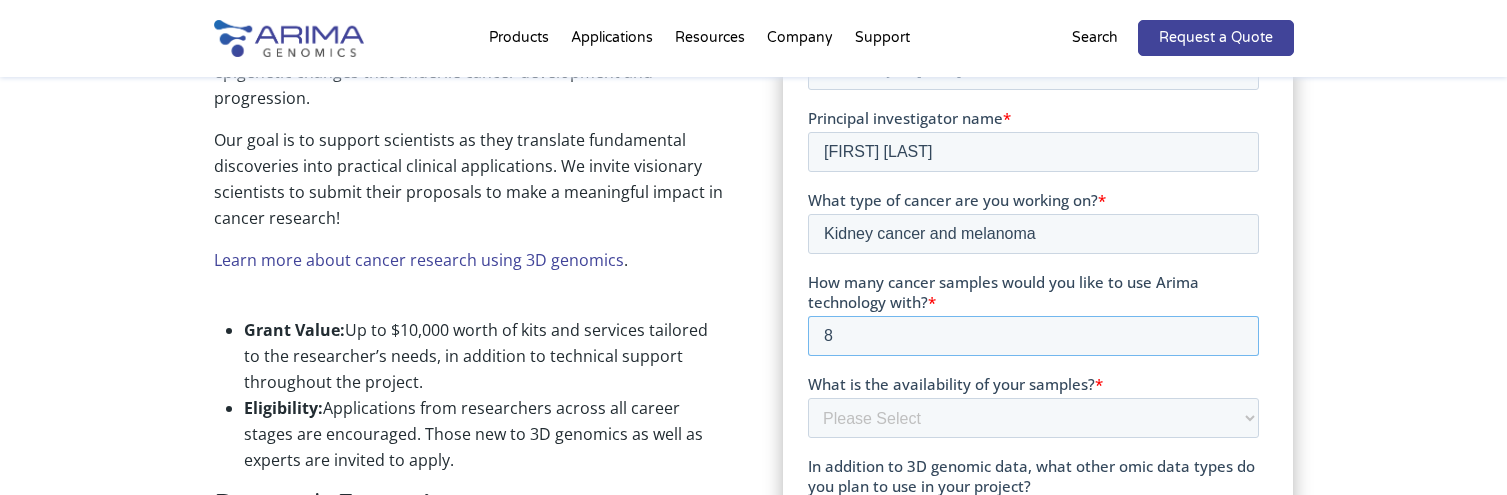 click on "8" at bounding box center (1033, 336) 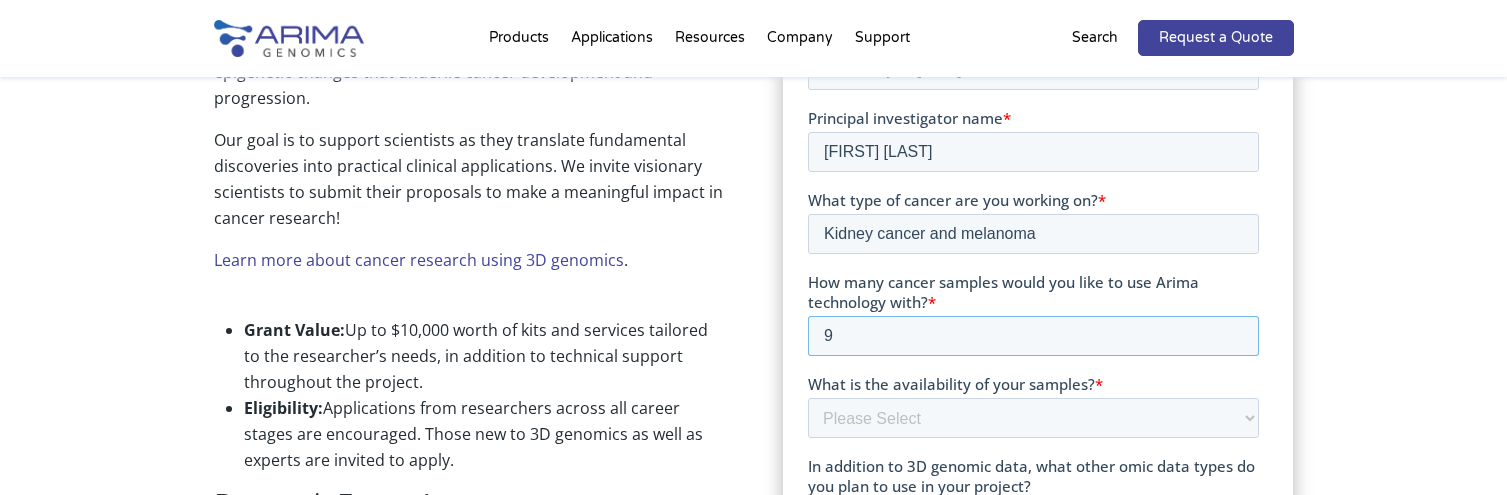 click on "9" at bounding box center (1033, 336) 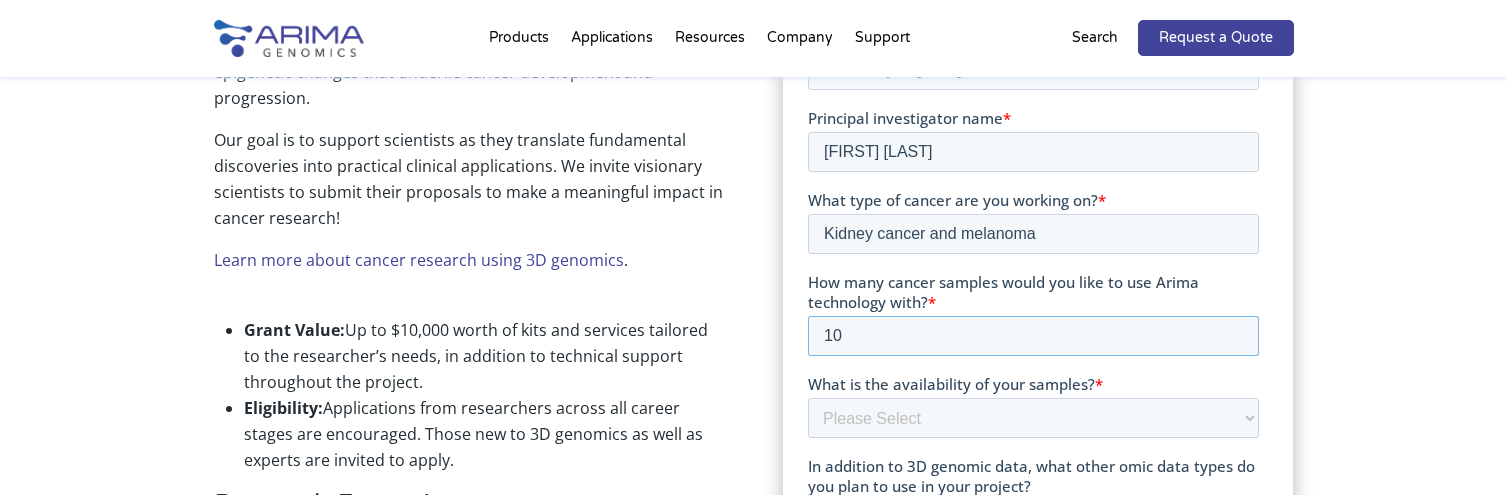 type on "10" 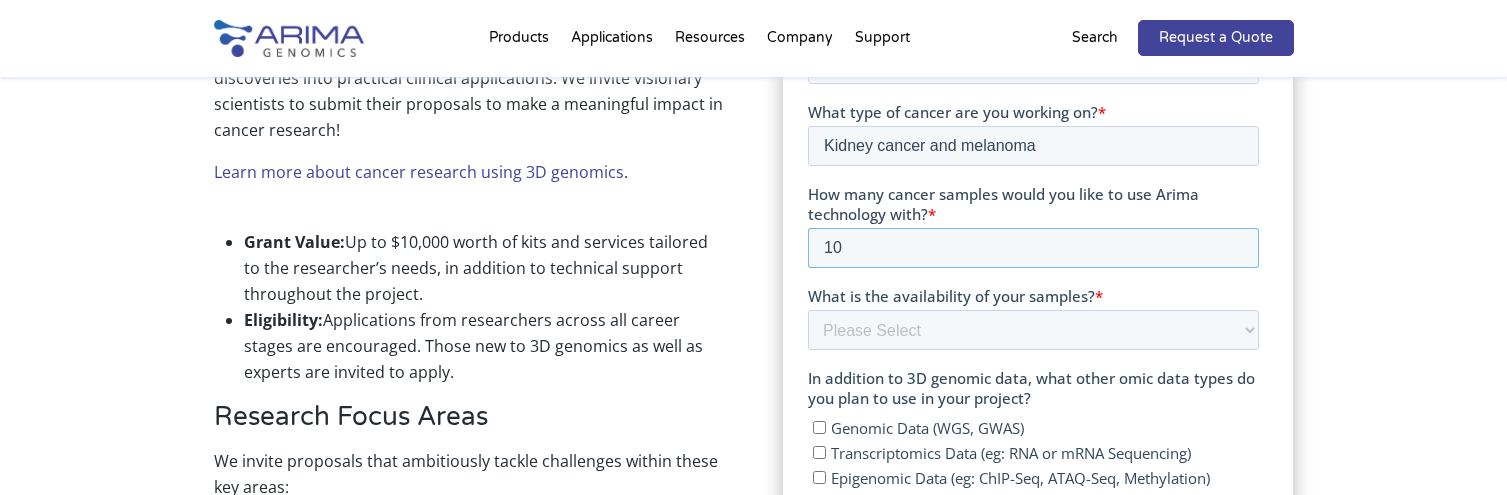 scroll, scrollTop: 825, scrollLeft: 0, axis: vertical 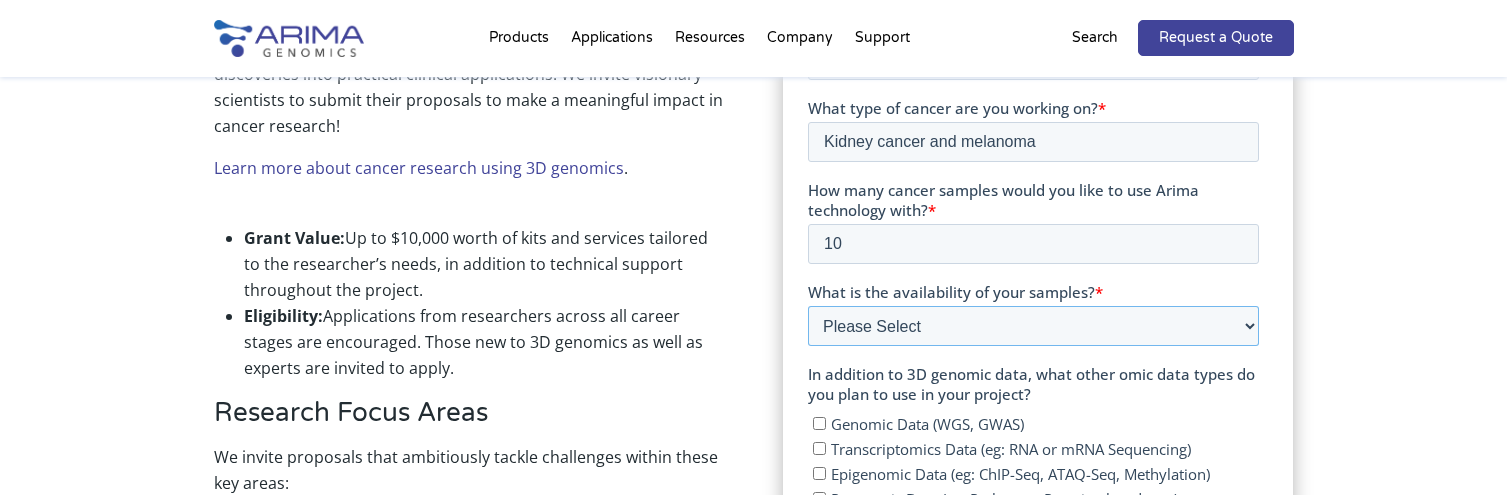 click on "Please Select Currently ready for use Will be ready within 2 months Will take longer than 2 months to acquire" at bounding box center (1033, 326) 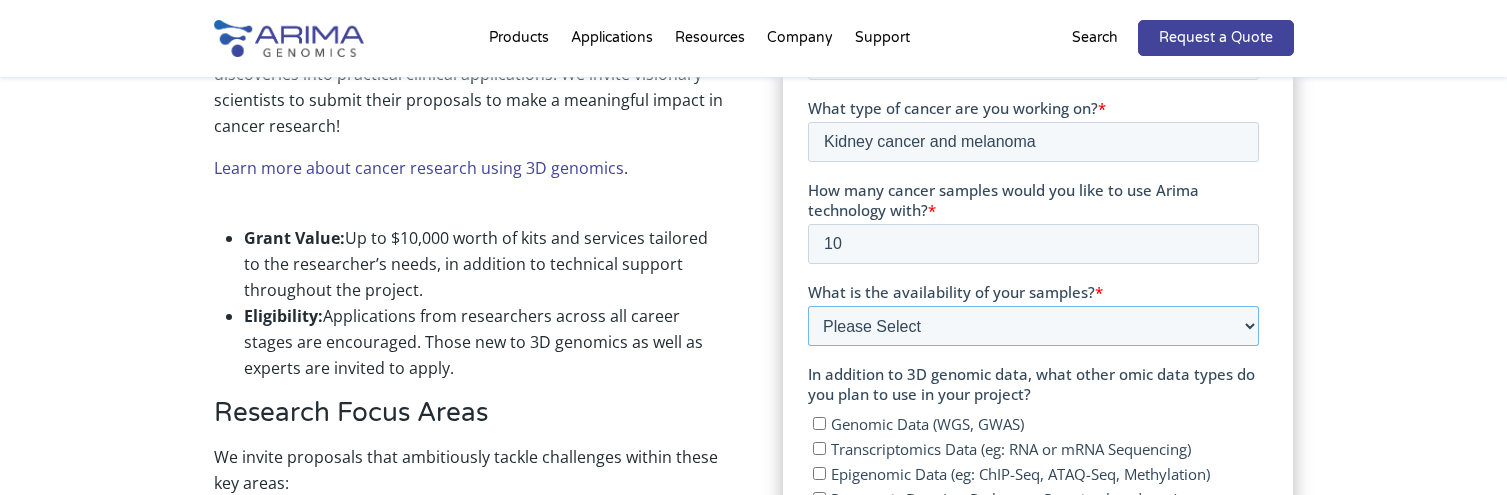 select on "Will take longer than 2 months to acquire" 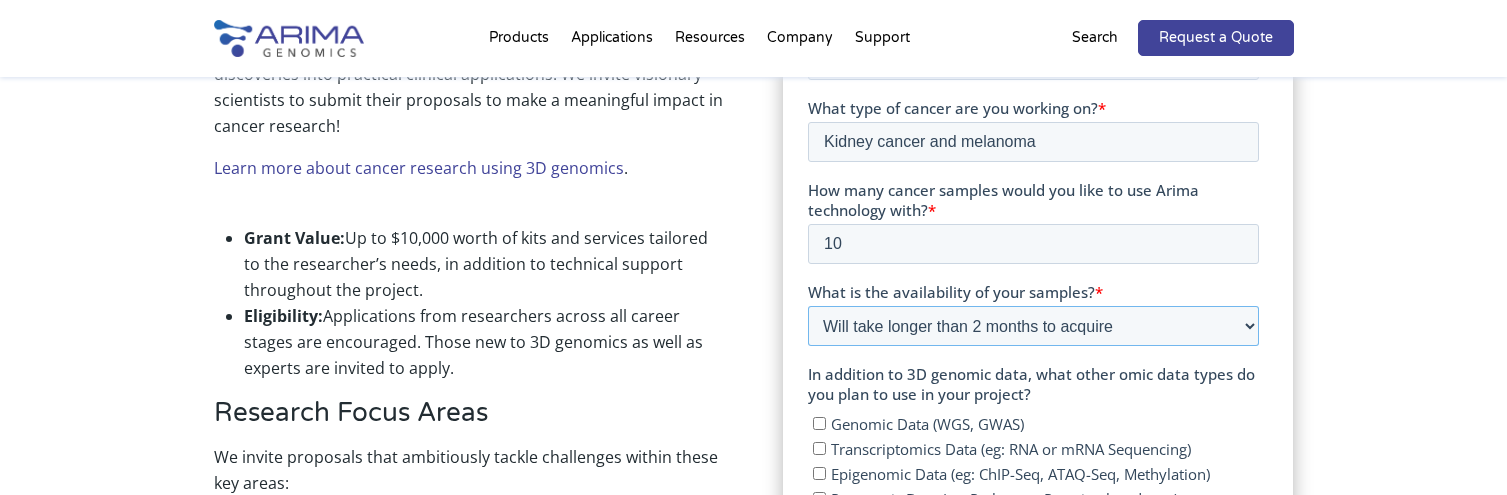 click on "Please Select Currently ready for use Will be ready within 2 months Will take longer than 2 months to acquire" at bounding box center (1033, 326) 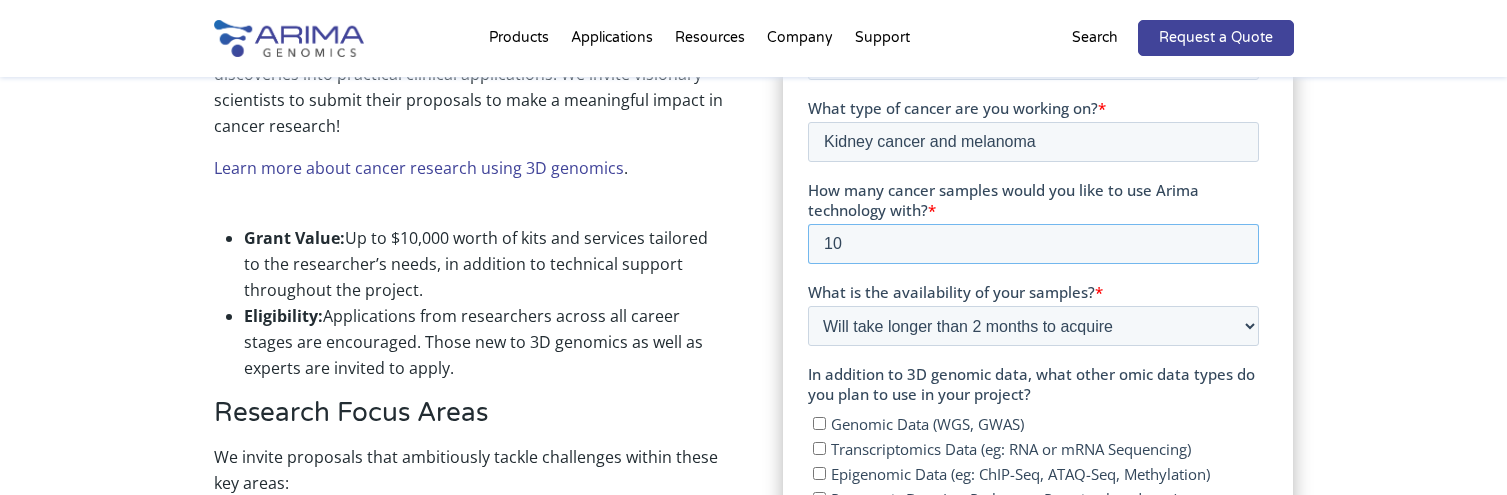 click on "10" at bounding box center [1033, 244] 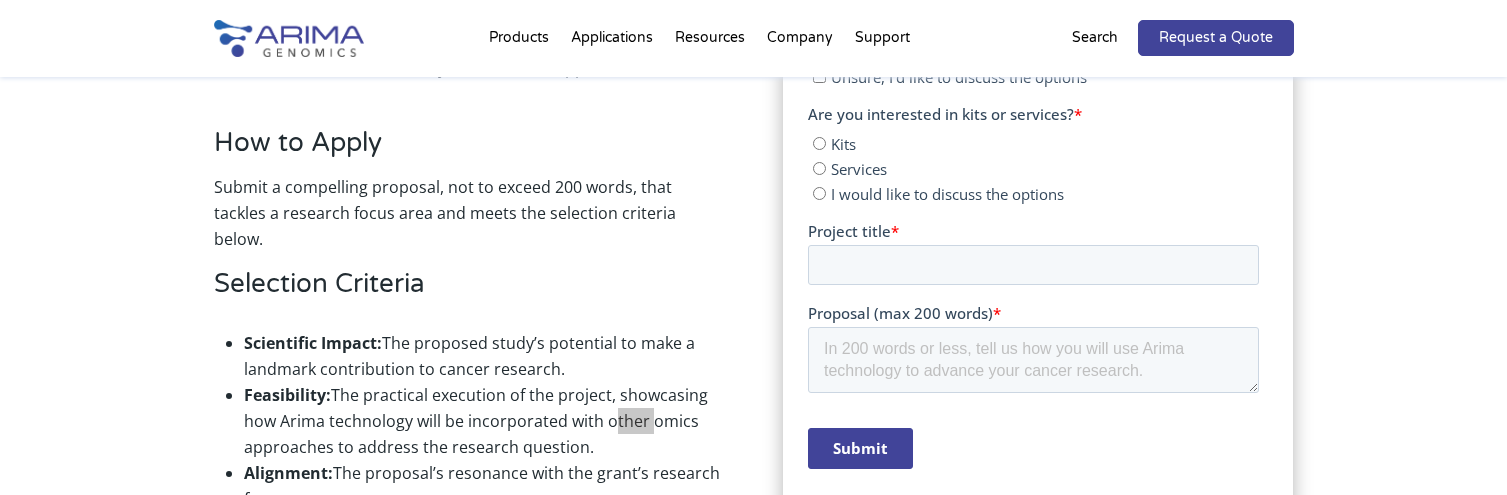 scroll, scrollTop: 1475, scrollLeft: 0, axis: vertical 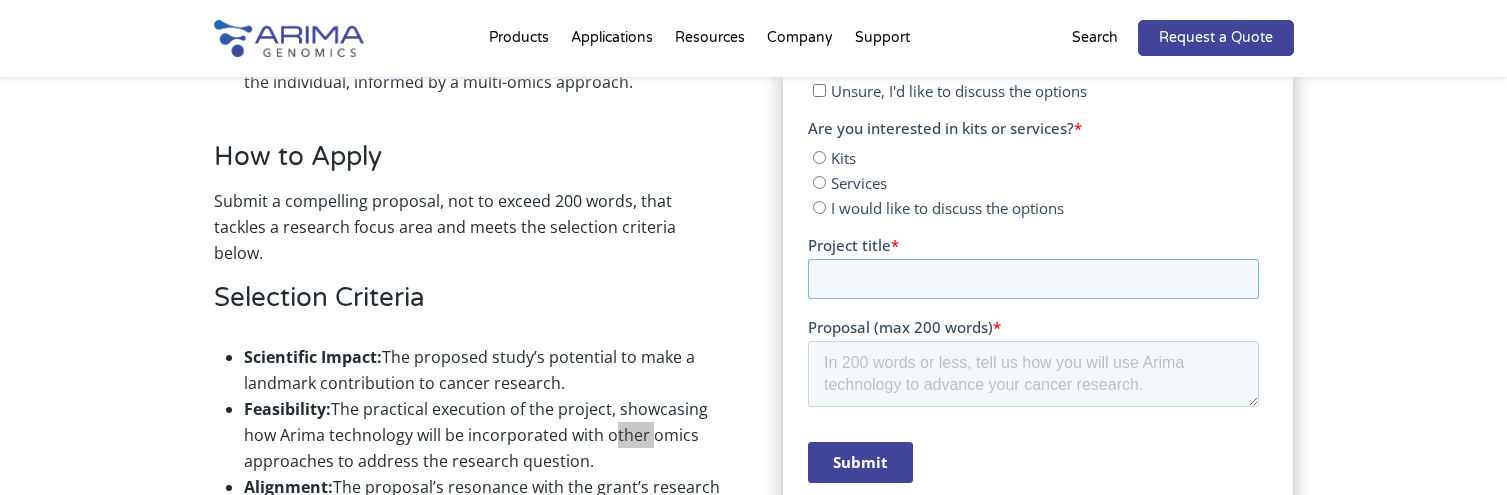 click on "Project title *" at bounding box center (1033, 279) 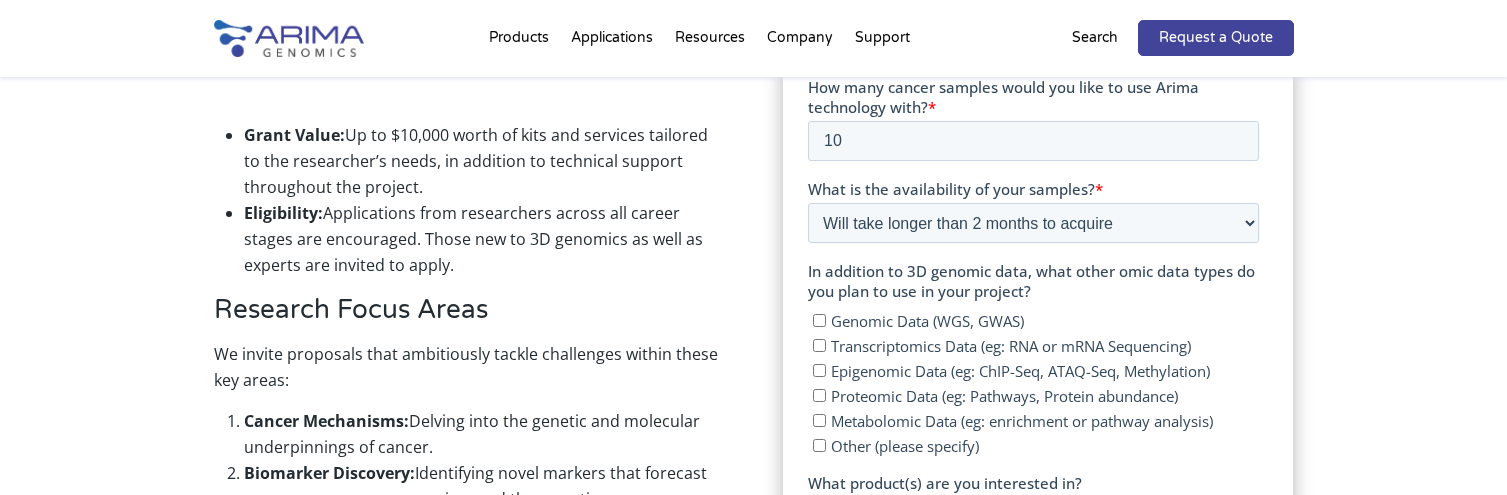 scroll, scrollTop: 925, scrollLeft: 0, axis: vertical 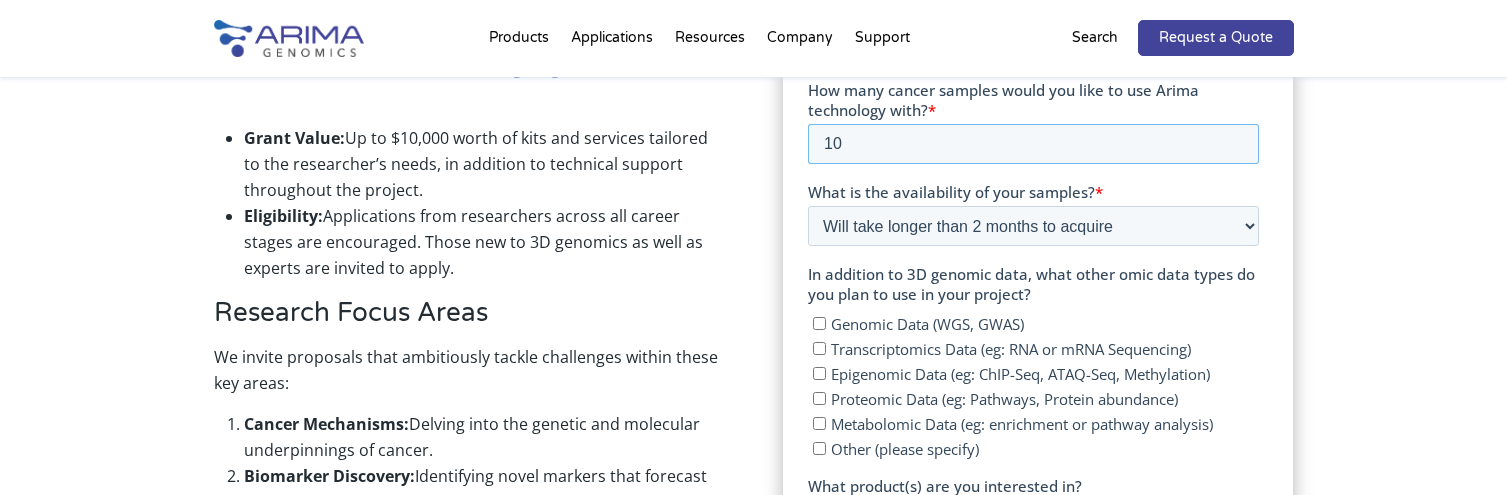 drag, startPoint x: 854, startPoint y: 150, endPoint x: 817, endPoint y: 149, distance: 37.01351 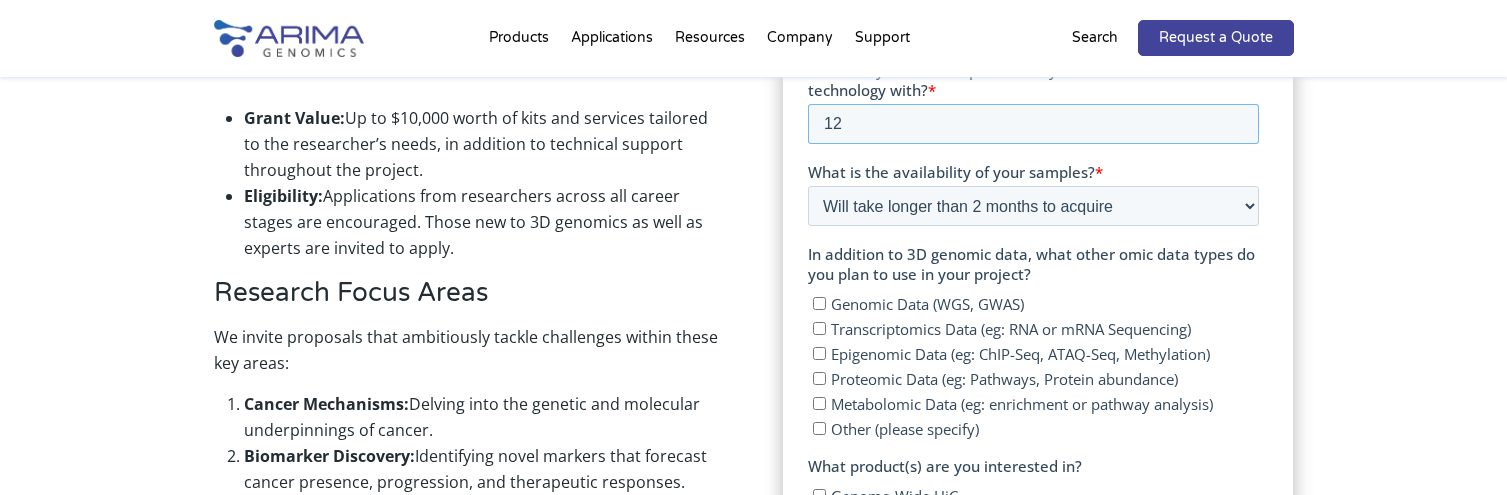 scroll, scrollTop: 958, scrollLeft: 0, axis: vertical 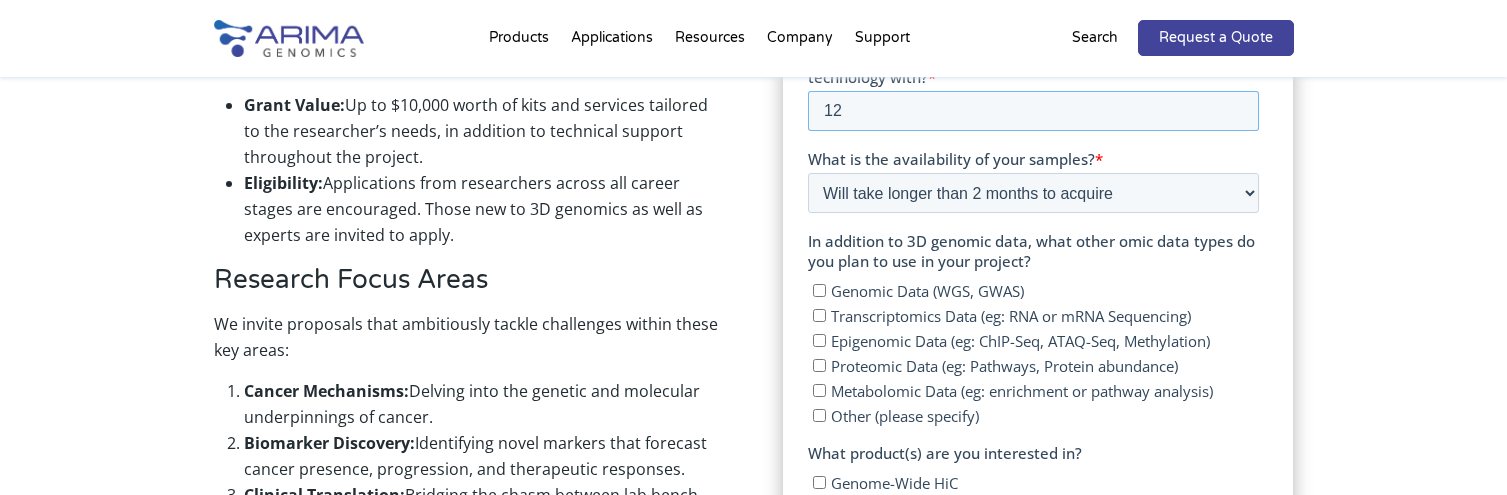 type on "12" 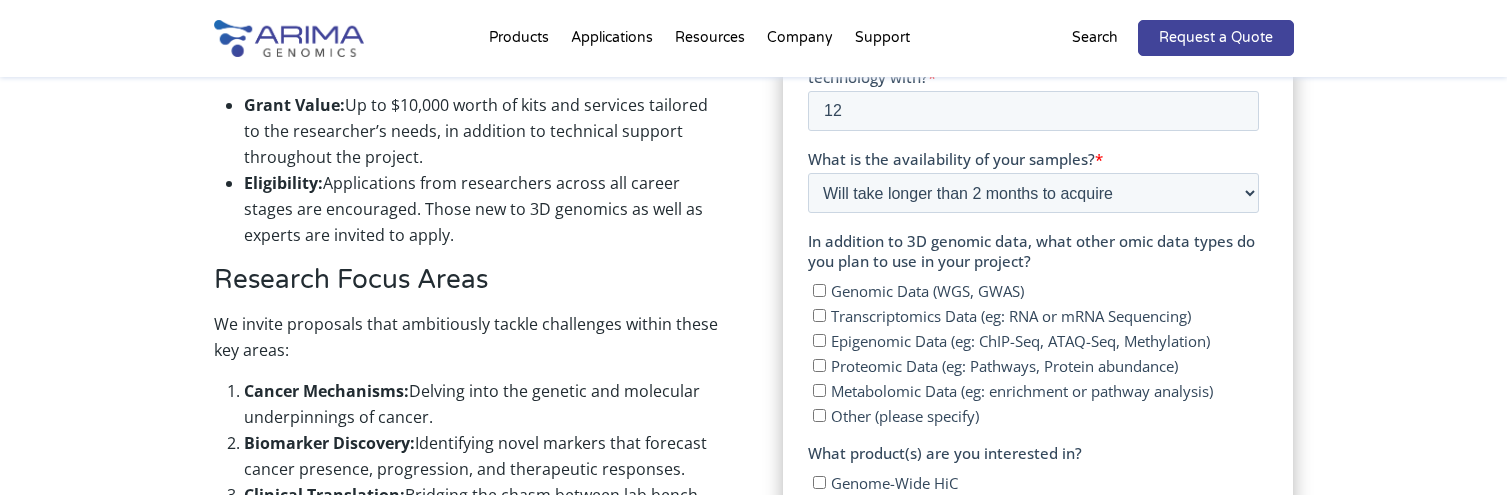 click on "Transcriptomics Data (eg: RNA or mRNA Sequencing)" at bounding box center [819, 315] 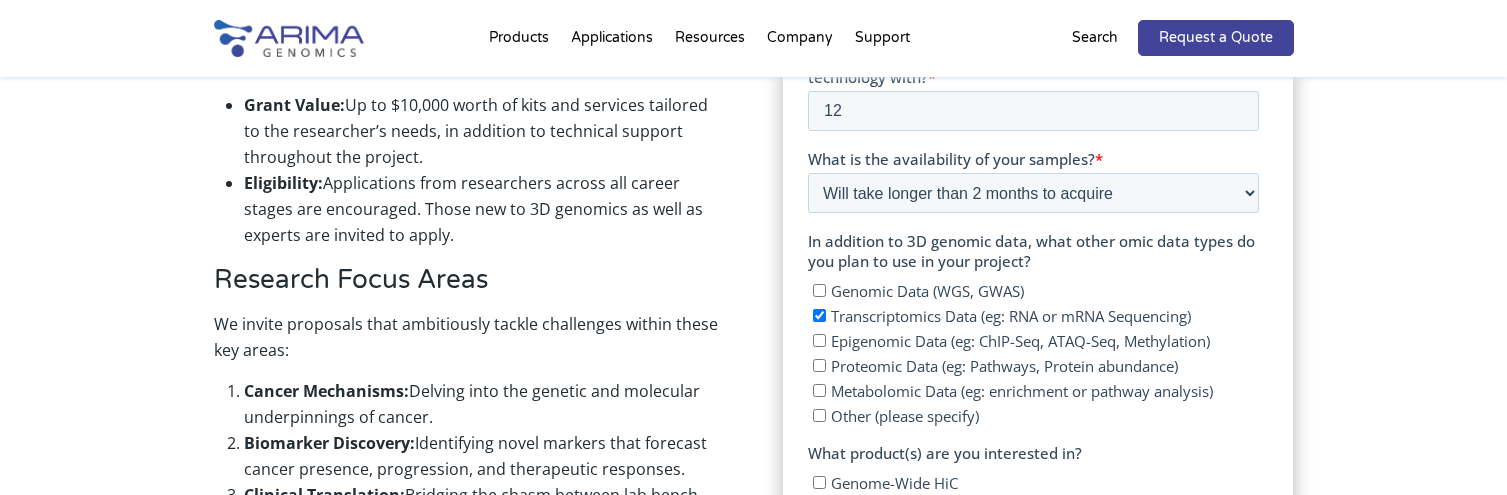checkbox on "true" 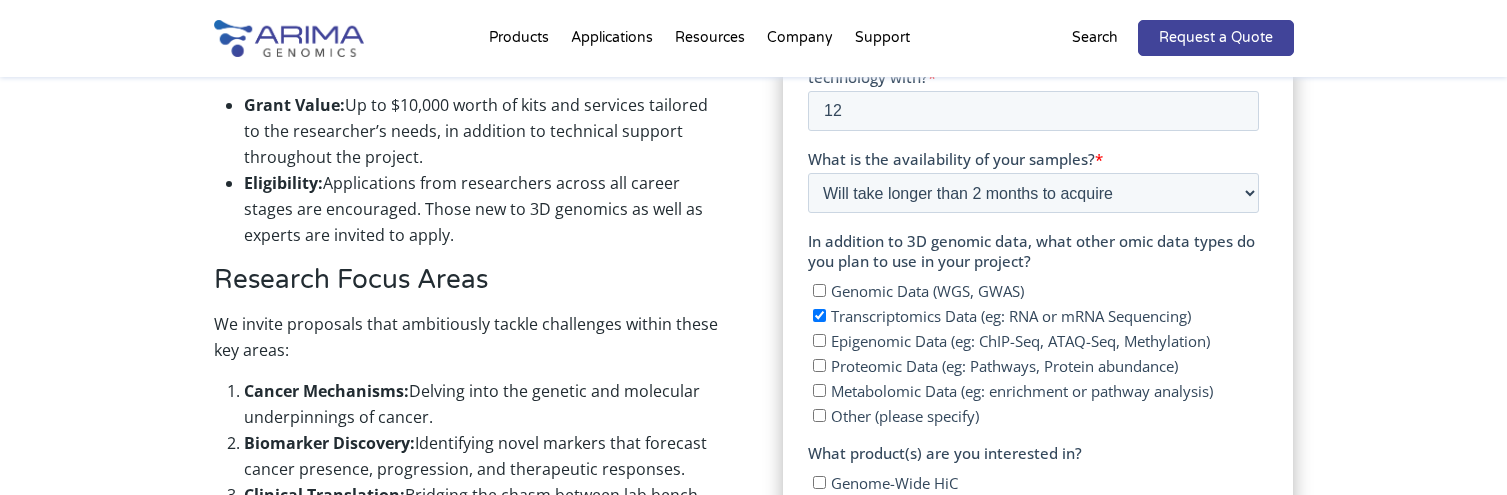 click on "Epigenomic Data (eg: ChIP-Seq, ATAQ-Seq, Methylation)" at bounding box center [819, 340] 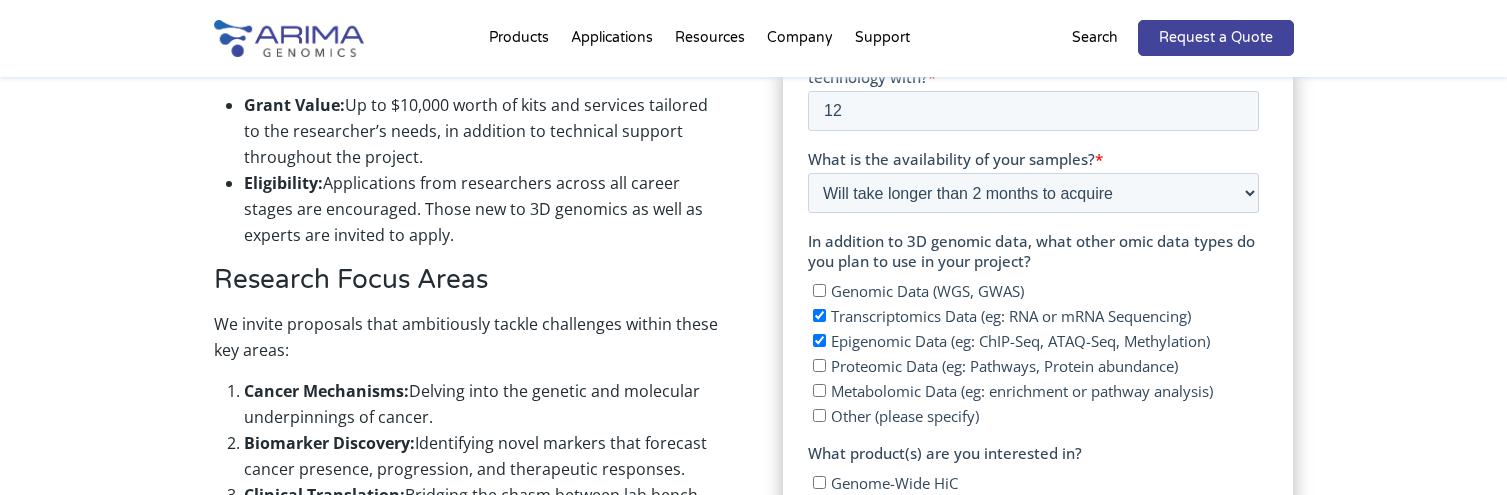 checkbox on "true" 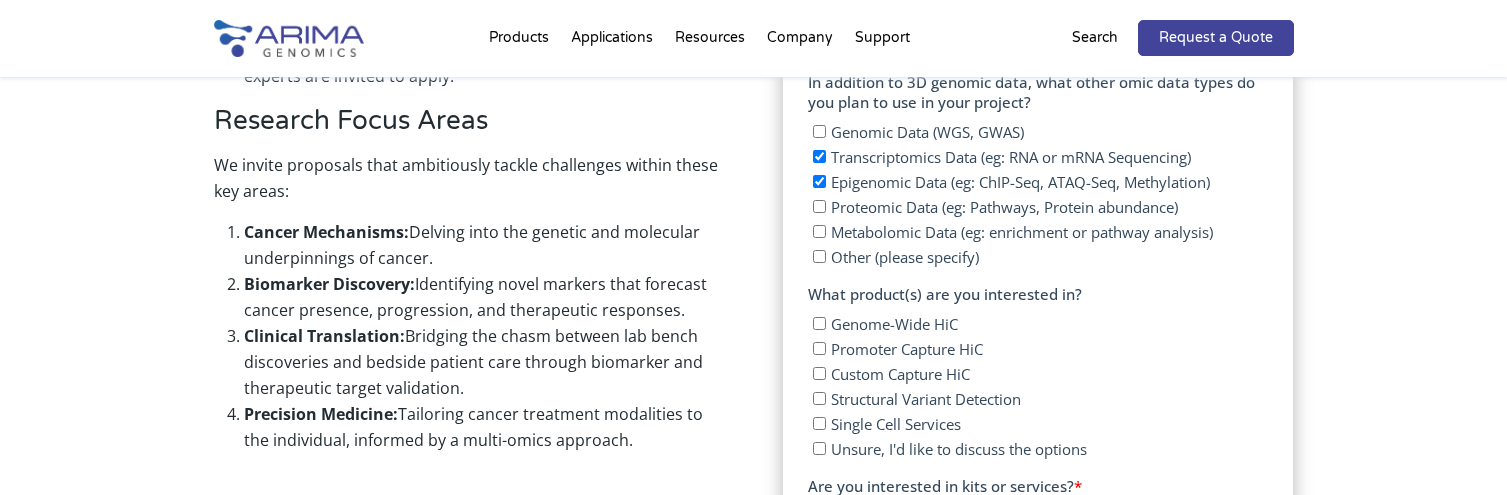 scroll, scrollTop: 1119, scrollLeft: 0, axis: vertical 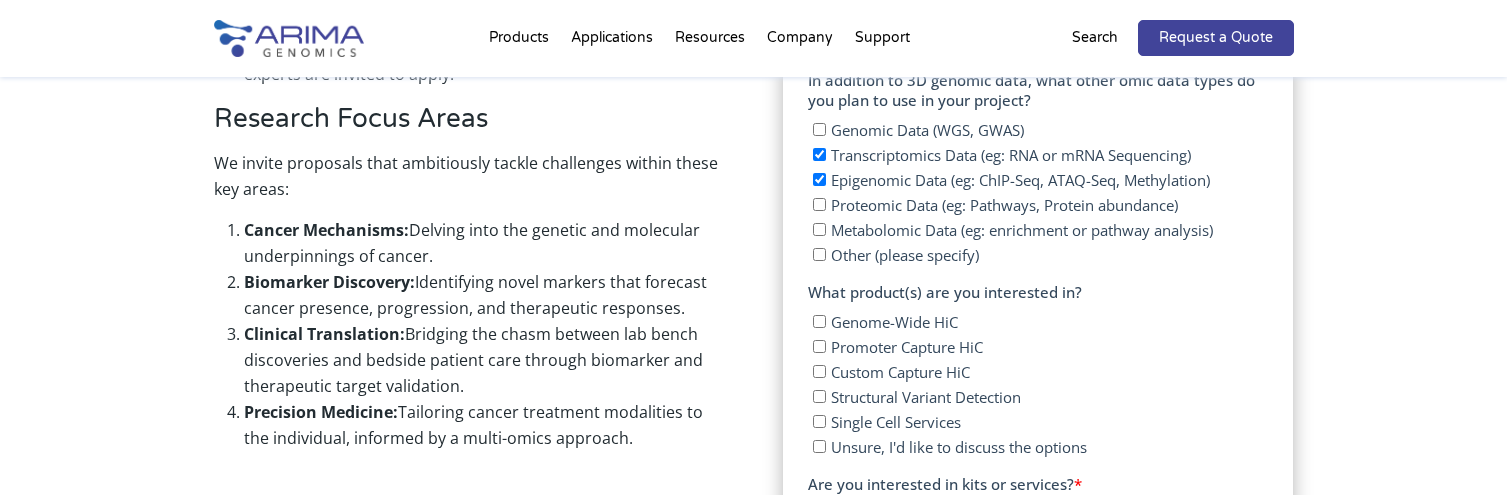 click on "Genome-Wide HiC" at bounding box center (819, 321) 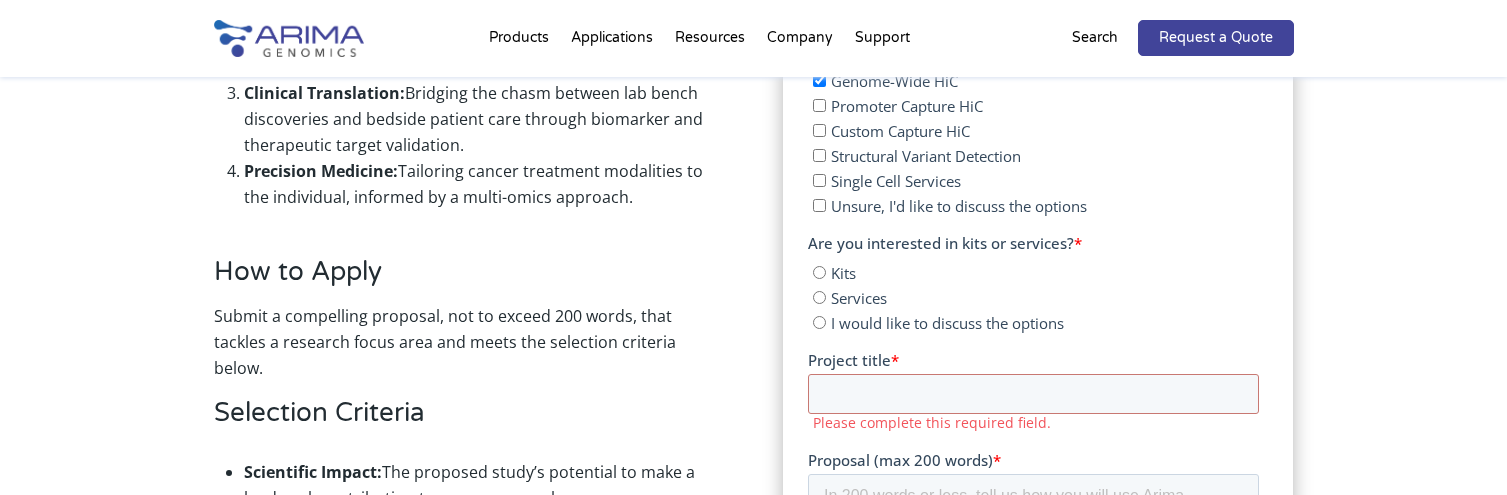 scroll, scrollTop: 1406, scrollLeft: 0, axis: vertical 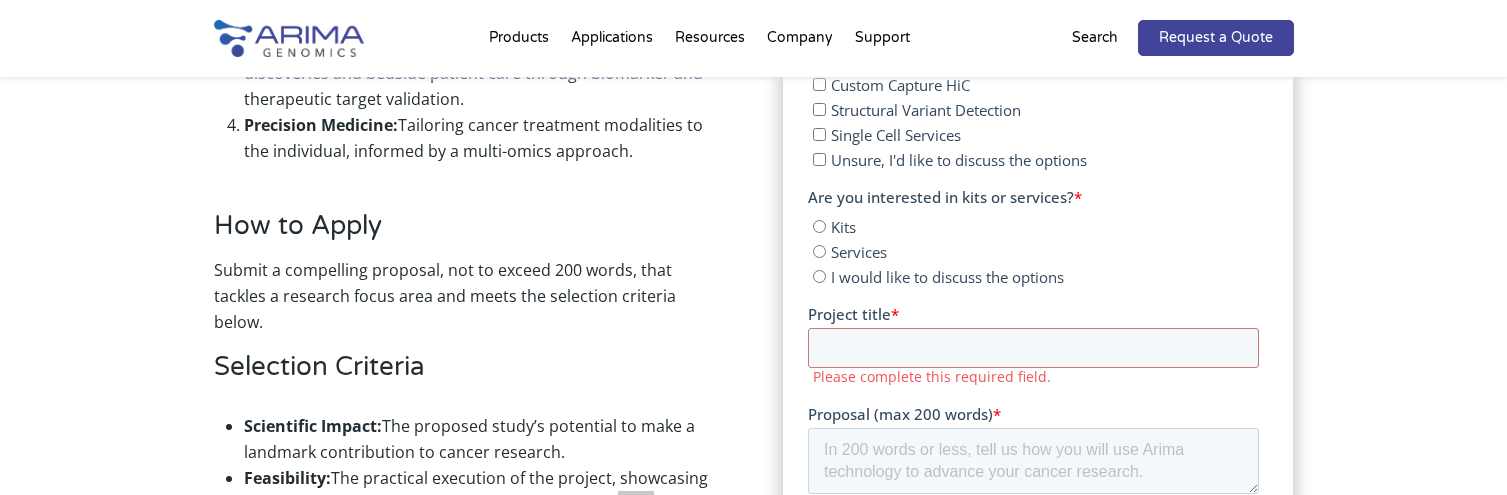 click on "I would like to discuss the options" at bounding box center [819, 276] 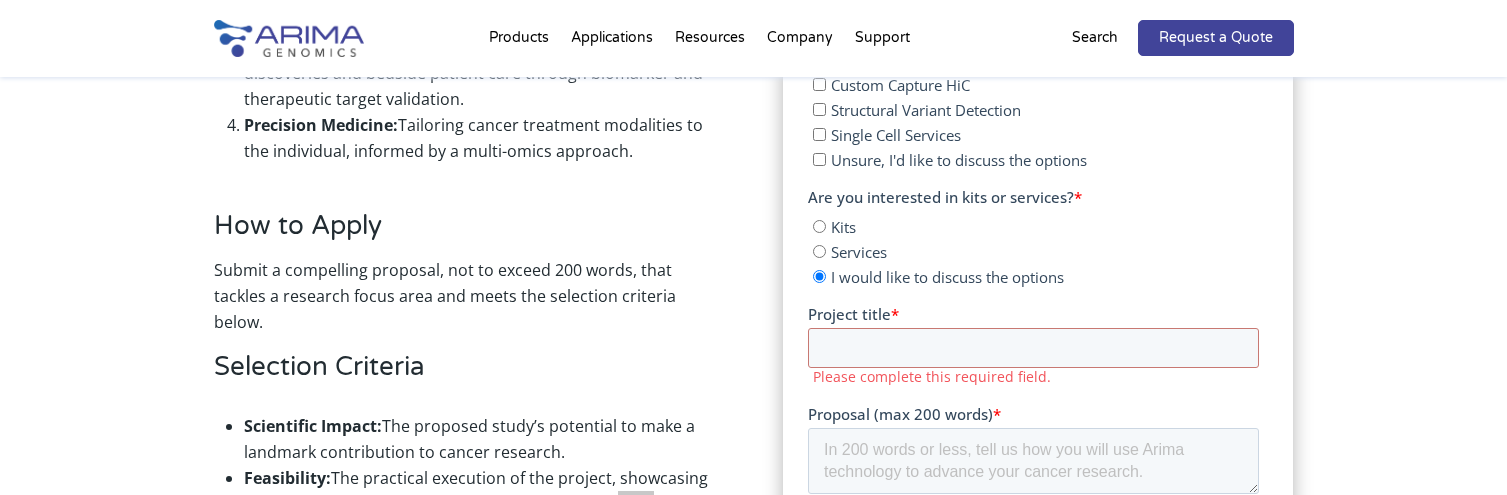 click on "Services" at bounding box center [819, 251] 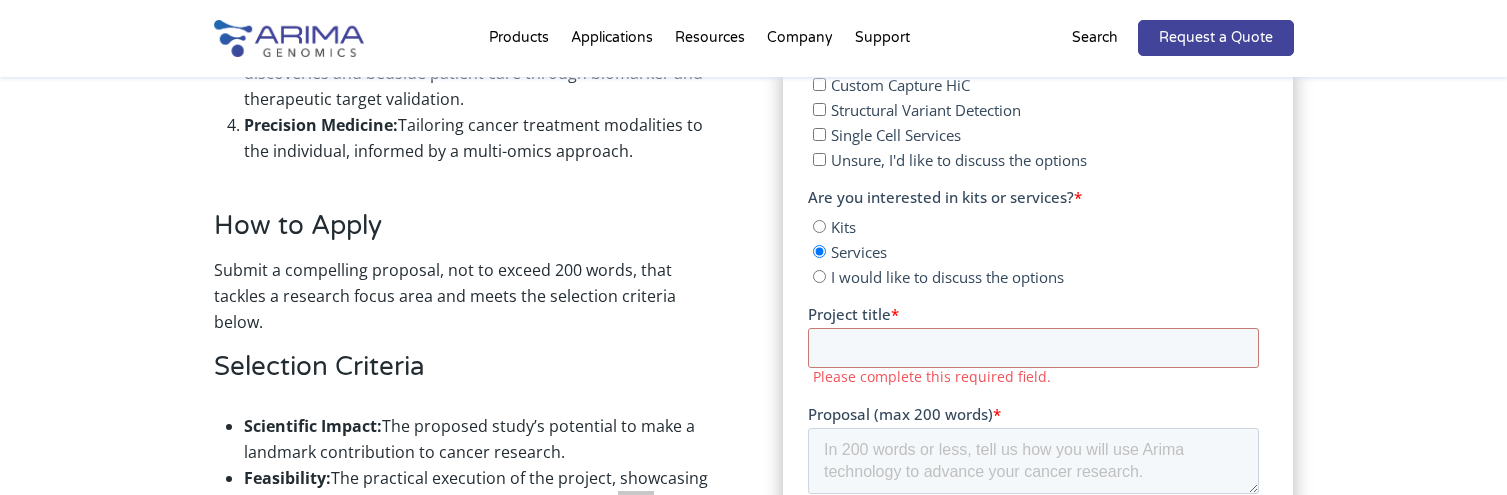 click on "Kits" at bounding box center [819, 226] 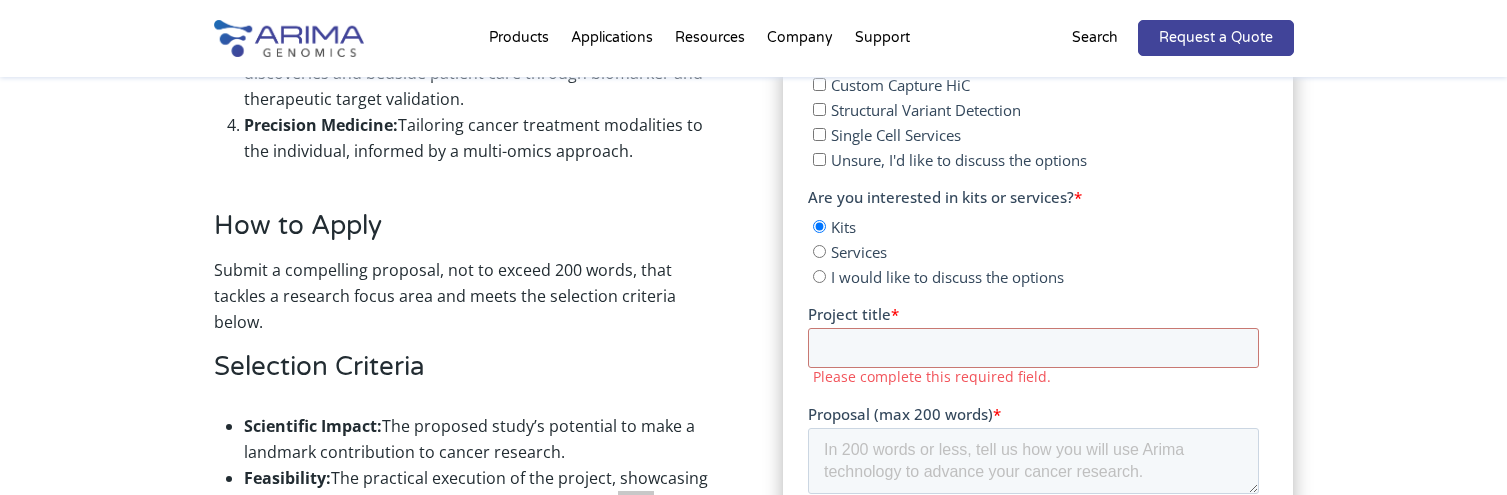 click on "I would like to discuss the options" at bounding box center [819, 276] 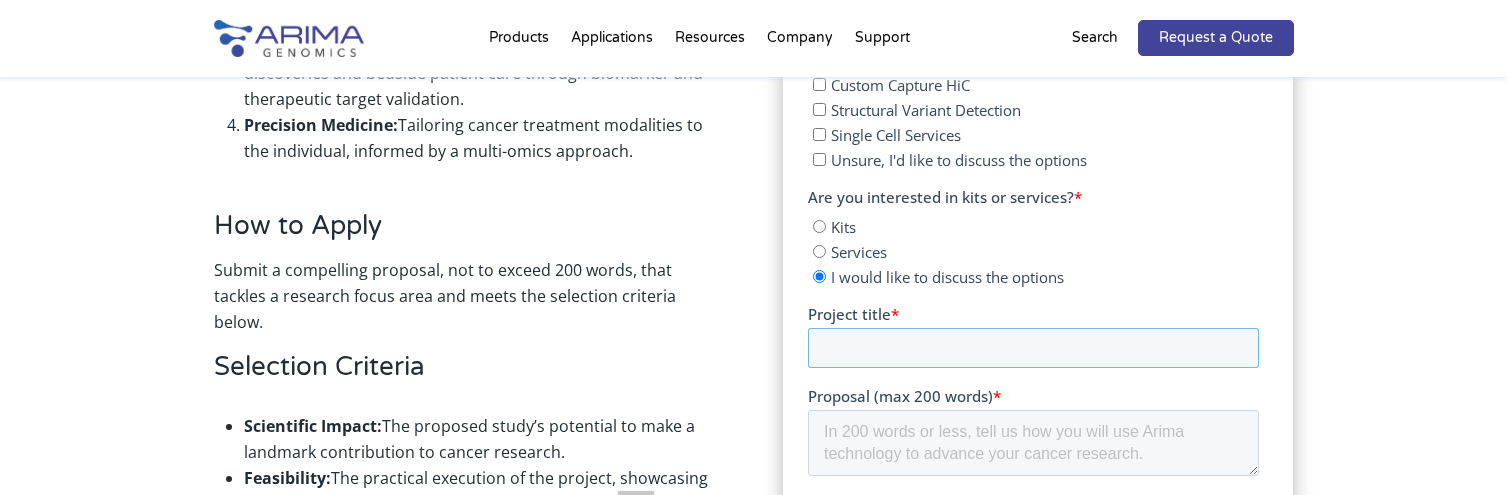 click on "Project title *" at bounding box center (1033, 348) 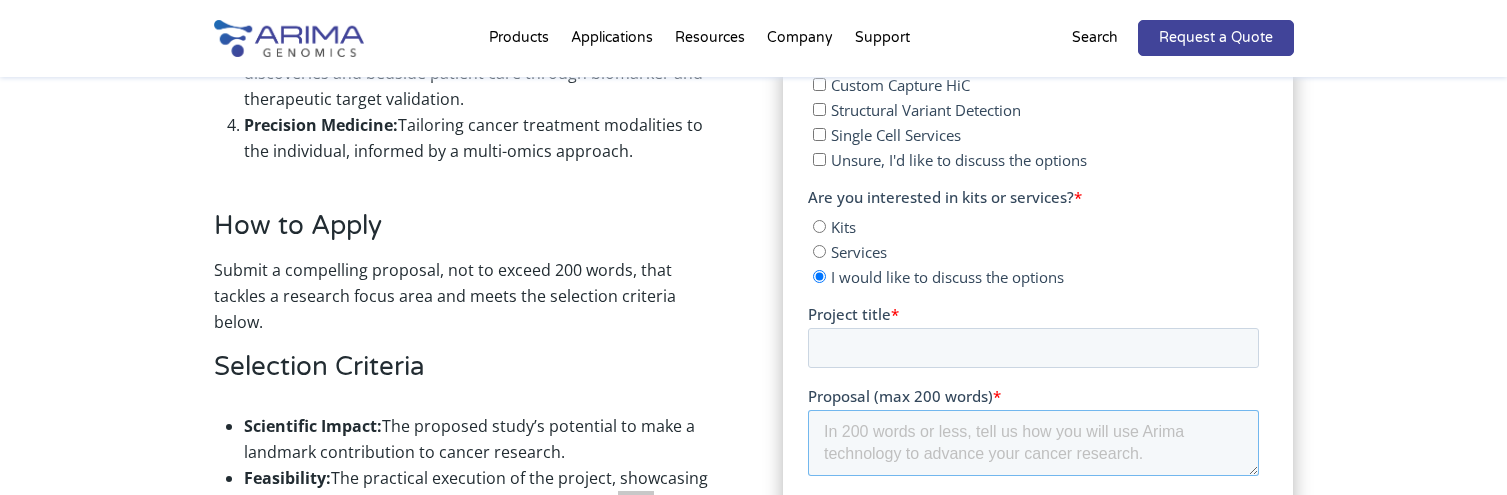 click on "Proposal (max 200 words) *" at bounding box center (1033, 443) 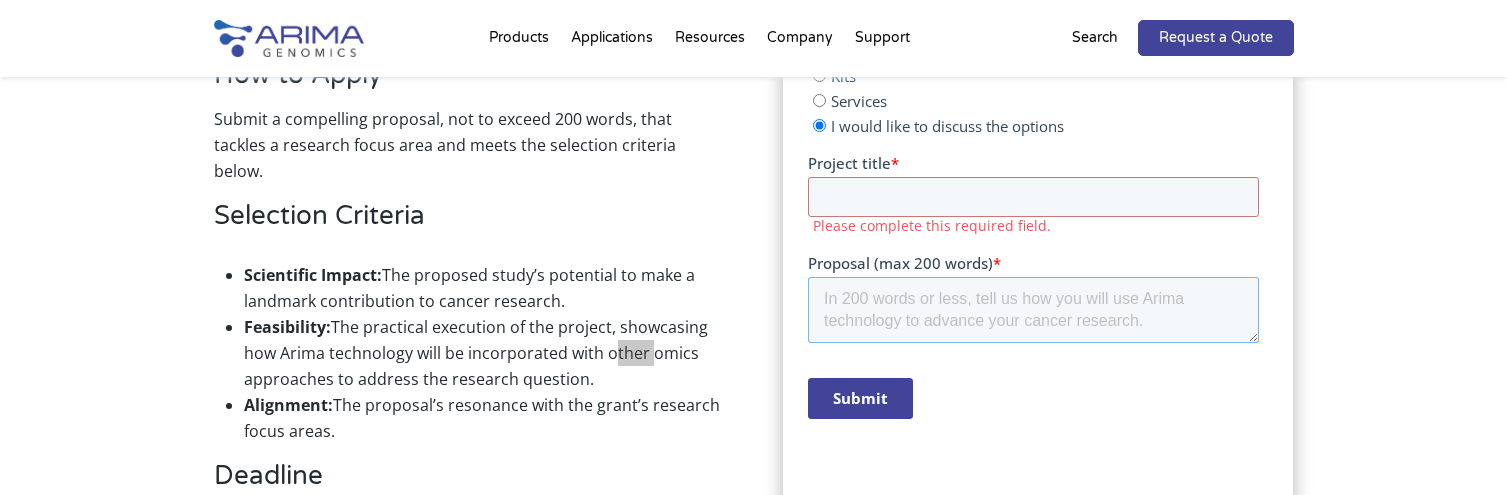 scroll, scrollTop: 1738, scrollLeft: 0, axis: vertical 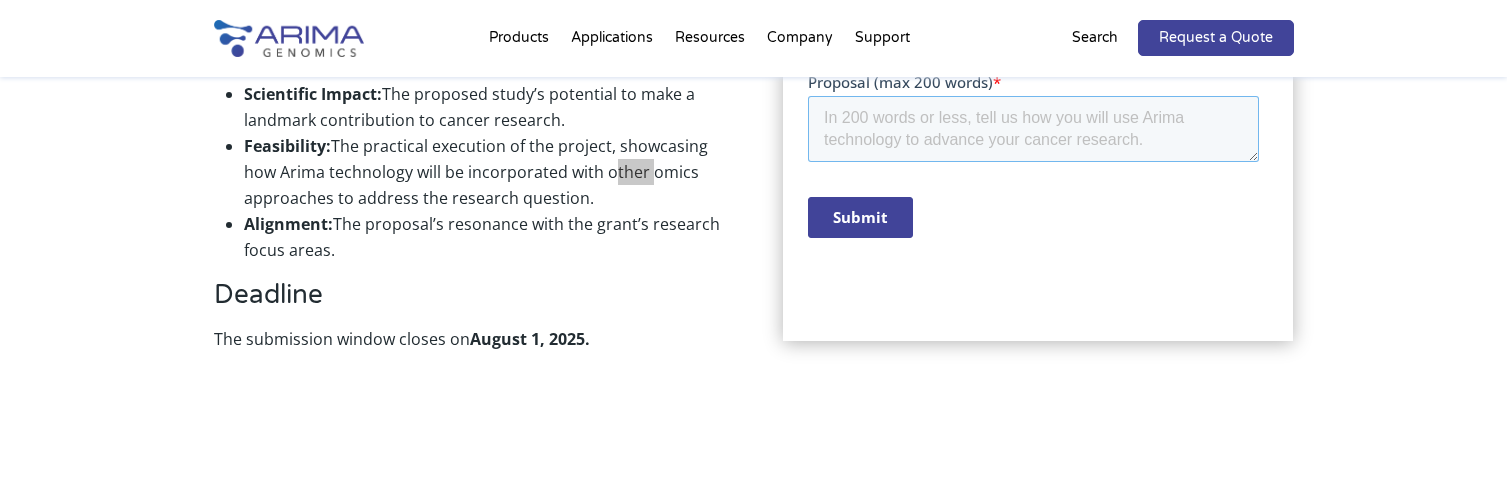 click on "Proposal (max 200 words) *" at bounding box center [1033, 129] 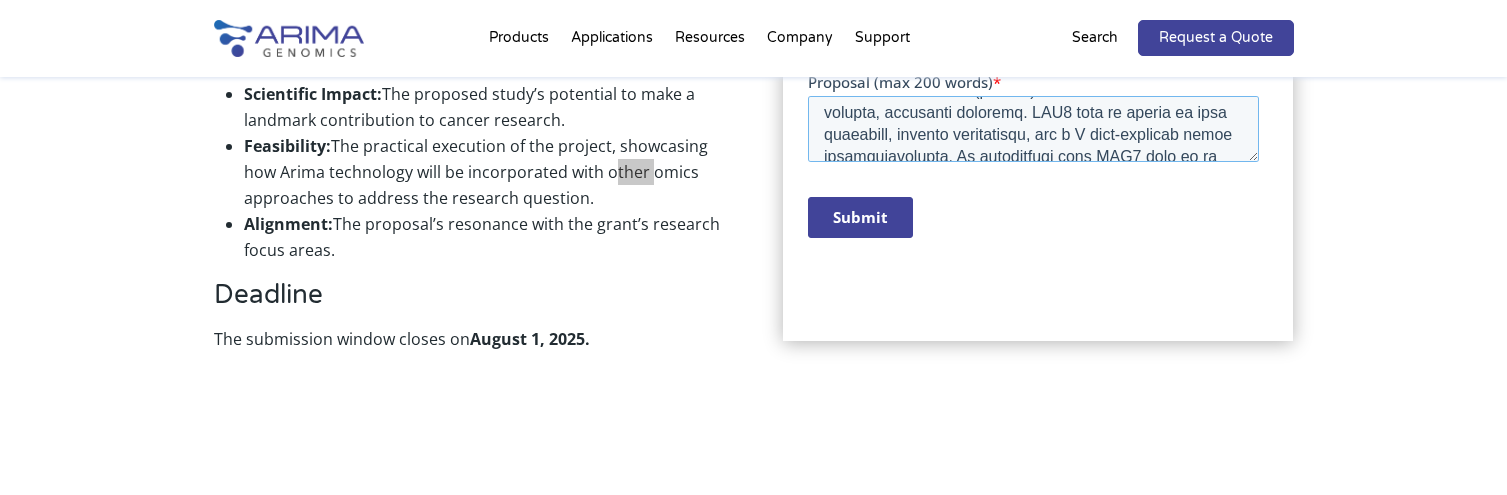 scroll, scrollTop: 0, scrollLeft: 0, axis: both 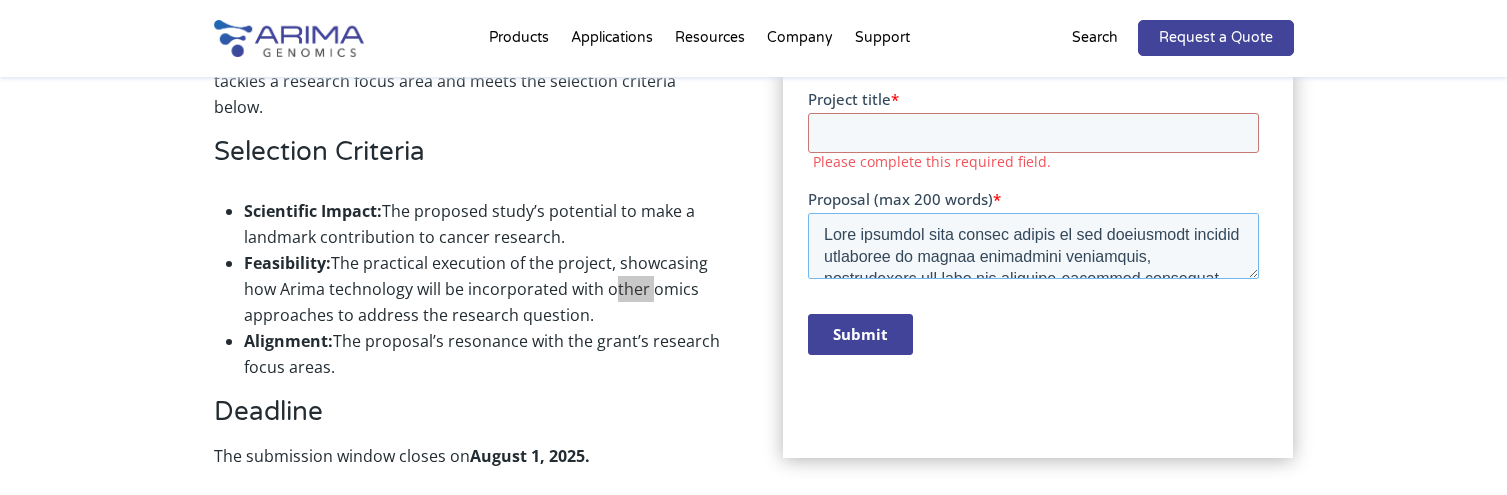type on "Most patients with kidney cancer do not experience durable responses to immune checkpoint inhibitors, highlighting the need for genotype-informed therapies. BRCA1-associated protein 1 (BAP1), a tumor suppressor and nuclear deubiquitinase, is mutated in ~15% of clear cell renal cell carcinomas (ccRCC) and other aggressive cancers, including melanoma. BAP1 loss is linked to poor prognosis, genomic instability, and a T cell-inflamed tumor microenvironment. We hypothesize that BAP1 acts as an epigenetic gatekeeper, restricting chromatin accessibility at immune gene loci. Its loss may promote expression of interferon-stimulated genes, antigen presentation machinery, and chemokines, enhancing T cell recruitment and immune checkpoint inhibitor responsiveness. To test this, we will perform Hi-C in BAP1-WT and BAP1-KO RCC and melanoma cells to map 3D chromatin structure. These data will be integrated with ATAC-seq, RNA-seq, and CUT&Tag-seq to define chromatin accessibility, transcriptional changes, and histone modi..." 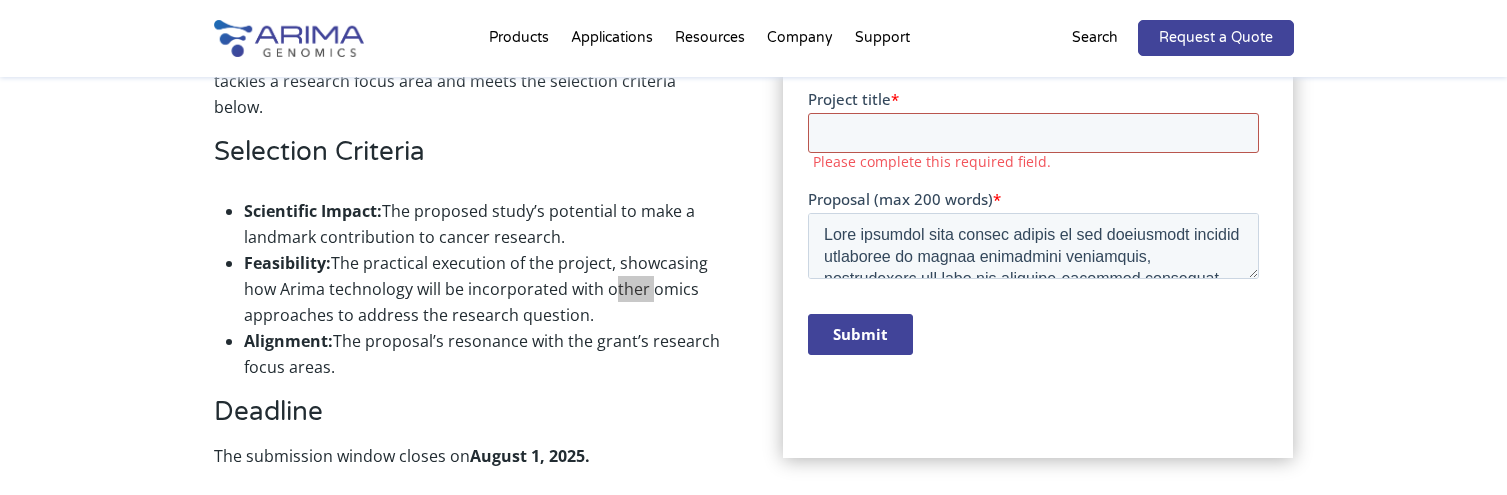 click on "Project title *" at bounding box center (1033, 133) 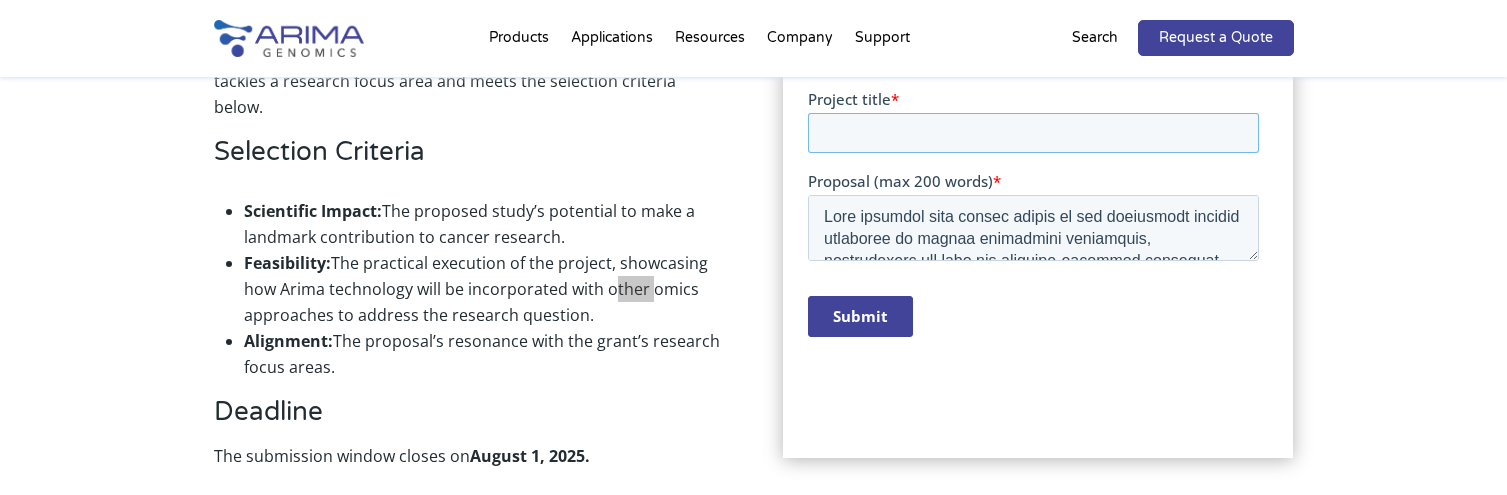 paste on "BAP1-Dependent Chromatin Remodeling as a Target for Enhancing Immunotherapy Response" 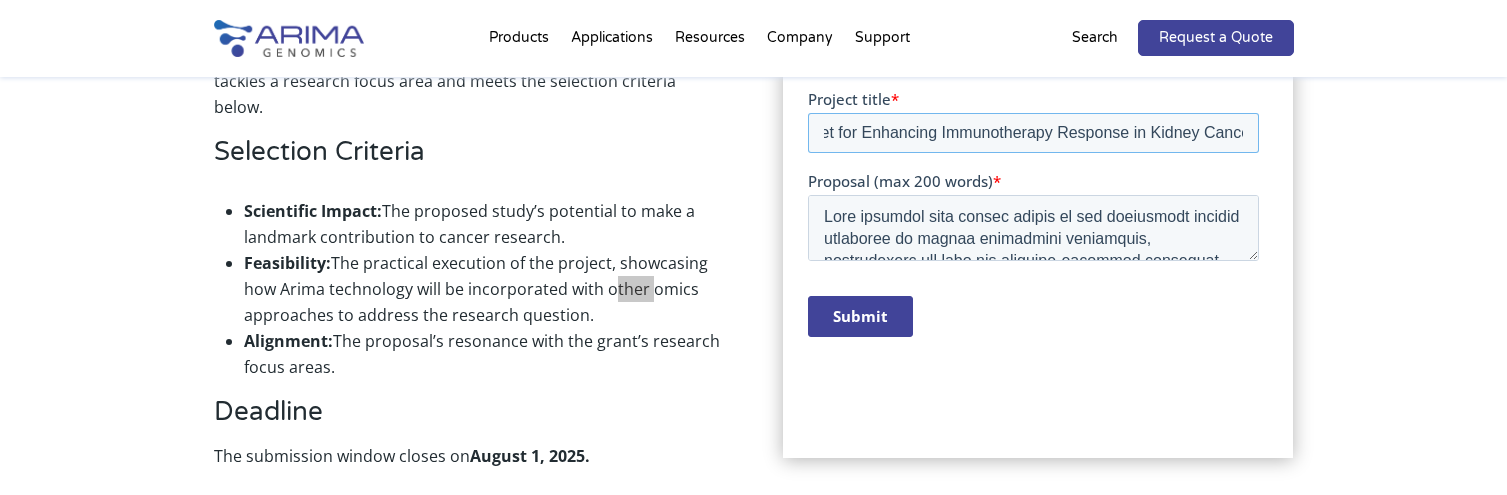scroll, scrollTop: 0, scrollLeft: 380, axis: horizontal 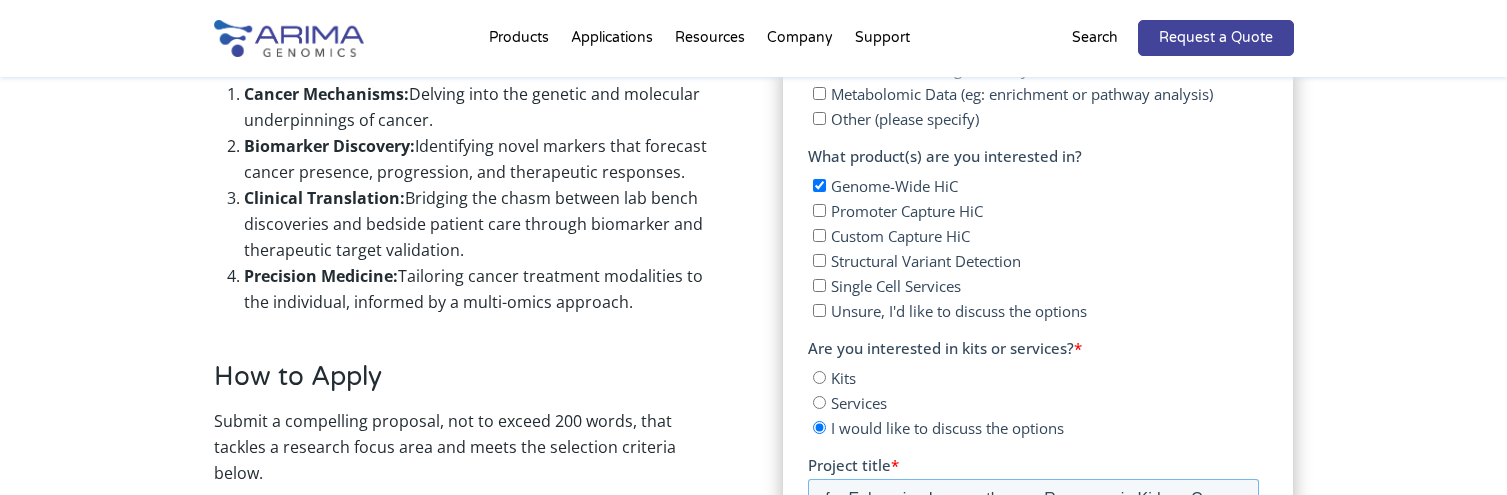 type on "BAP1-Dependent Chromatin Remodeling as a Target for Enhancing Immunotherapy Response in Kidney Cancer" 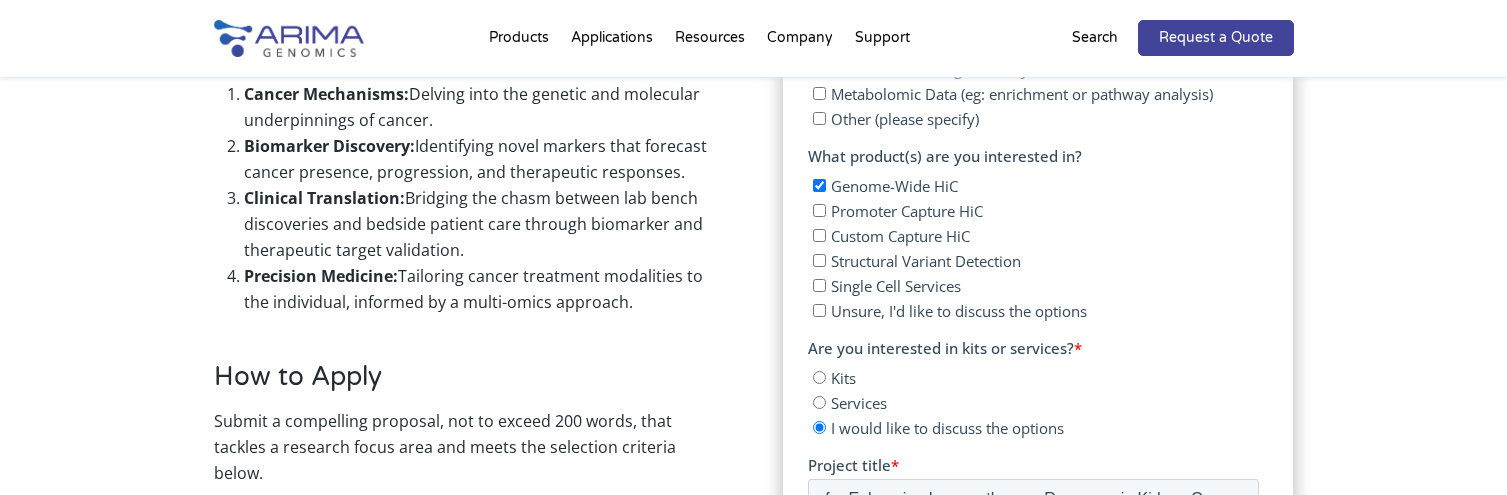 click on "Unsure, I'd like to discuss the options" at bounding box center [819, 310] 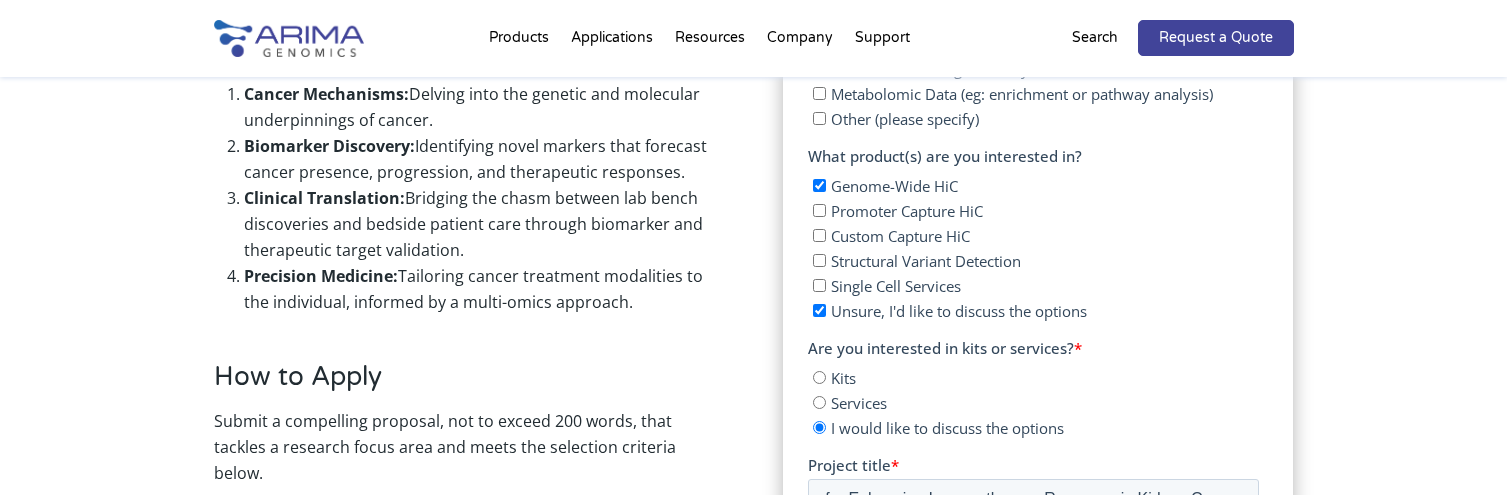 scroll, scrollTop: 0, scrollLeft: 0, axis: both 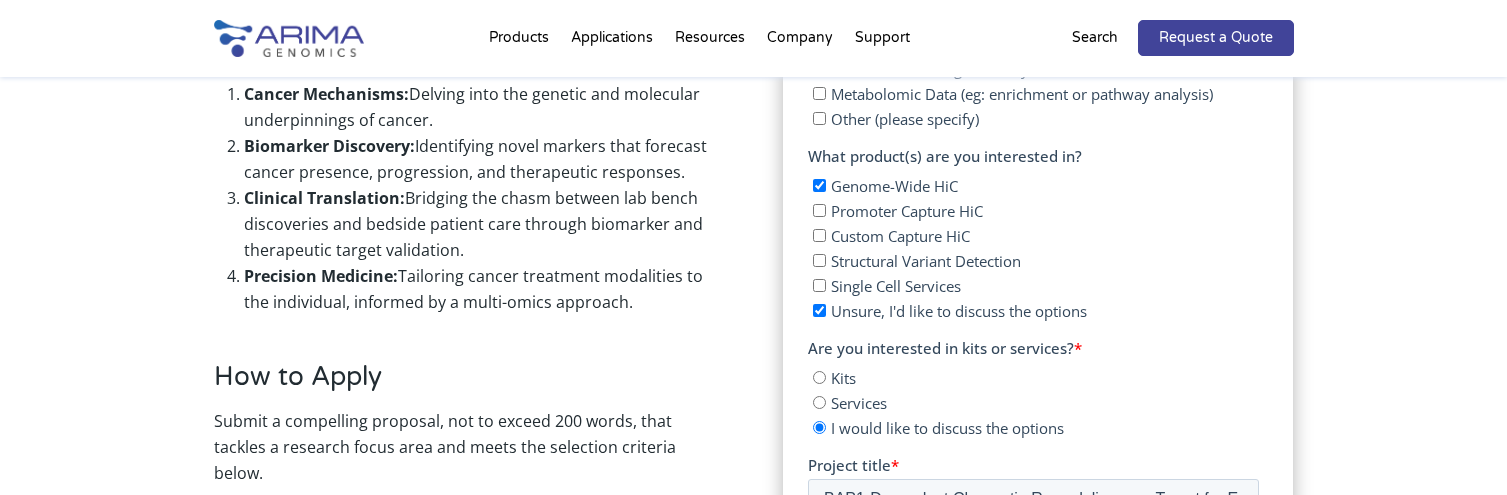 click on "Apply Now" at bounding box center [1038, 5] 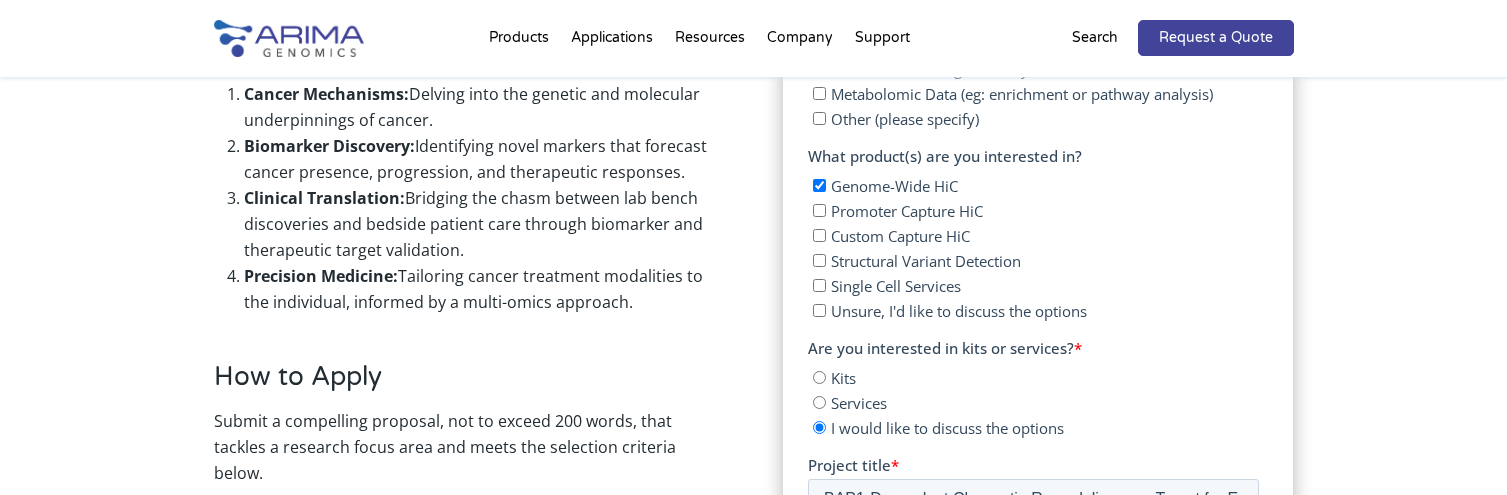 checkbox on "false" 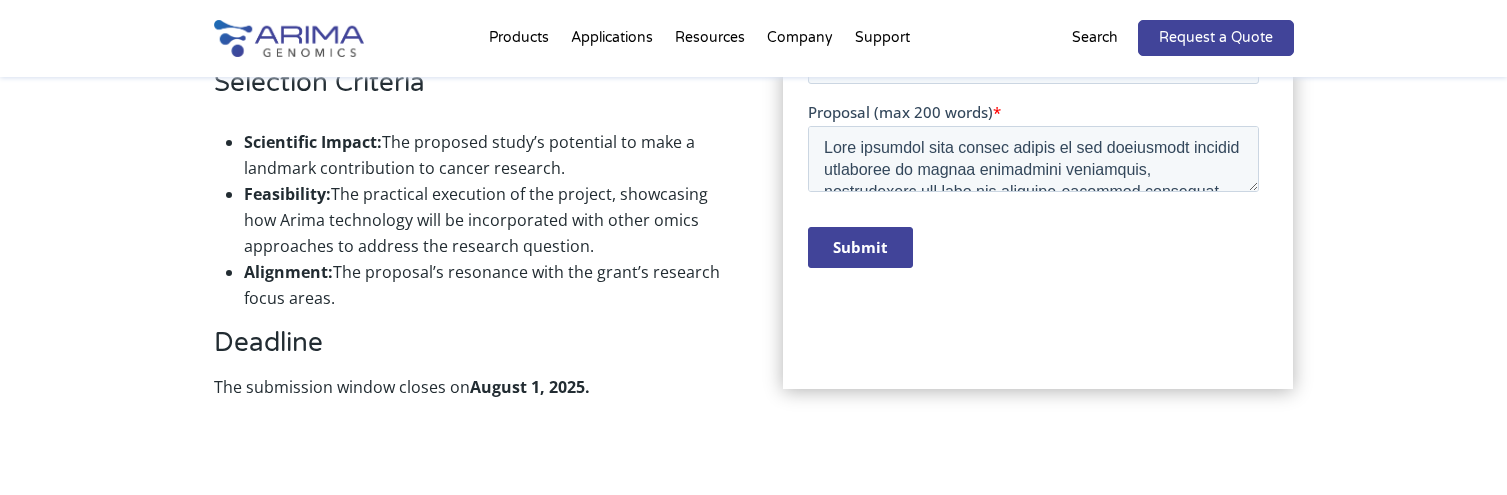 scroll, scrollTop: 1692, scrollLeft: 0, axis: vertical 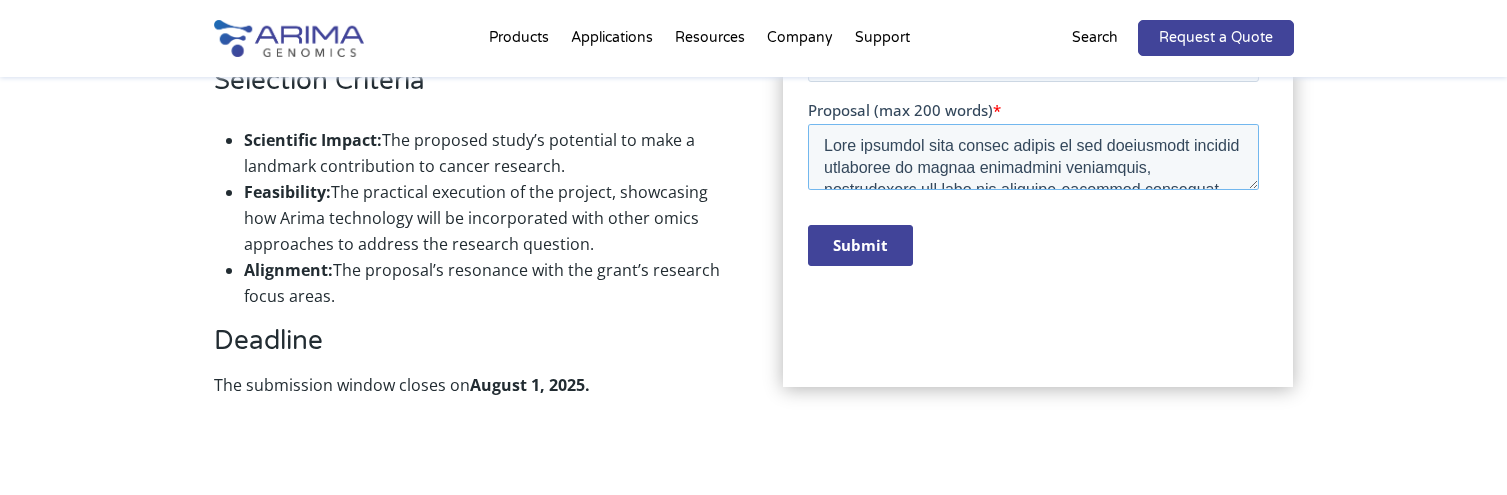click on "Proposal (max 200 words) *" at bounding box center (1033, 157) 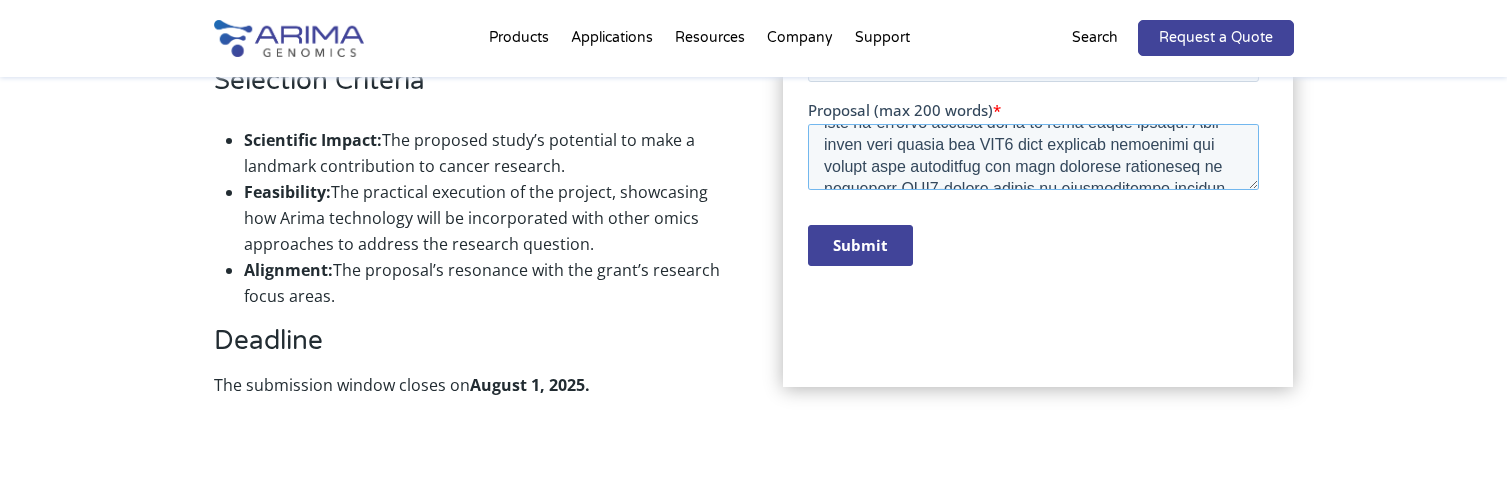 scroll, scrollTop: 550, scrollLeft: 0, axis: vertical 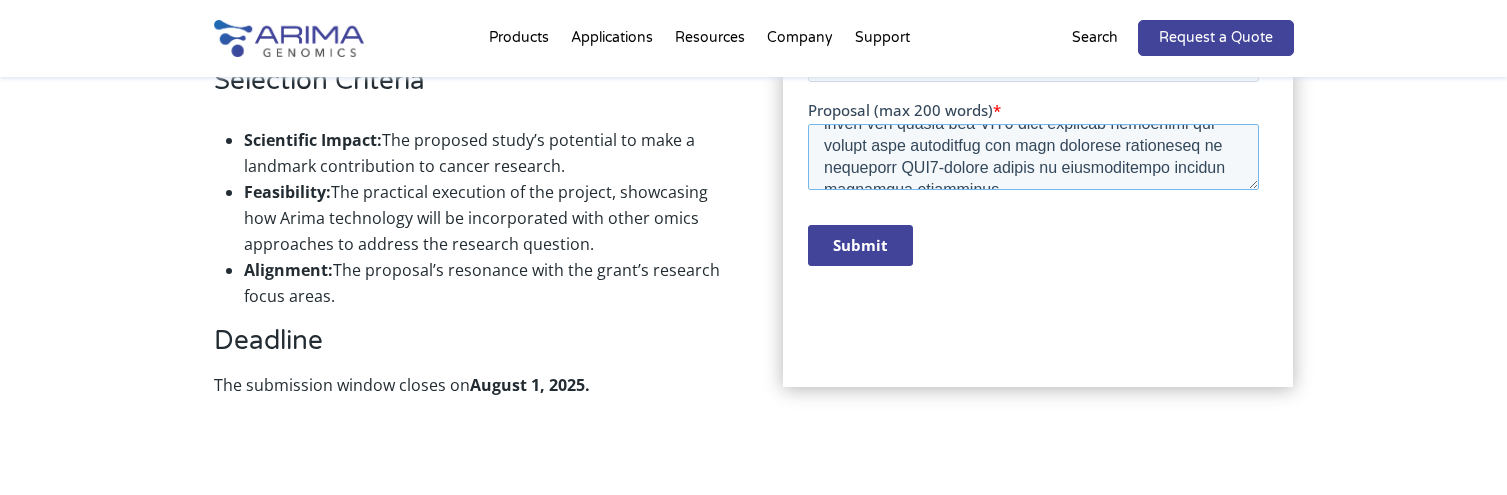 click on "Proposal (max 200 words) *" at bounding box center [1033, 157] 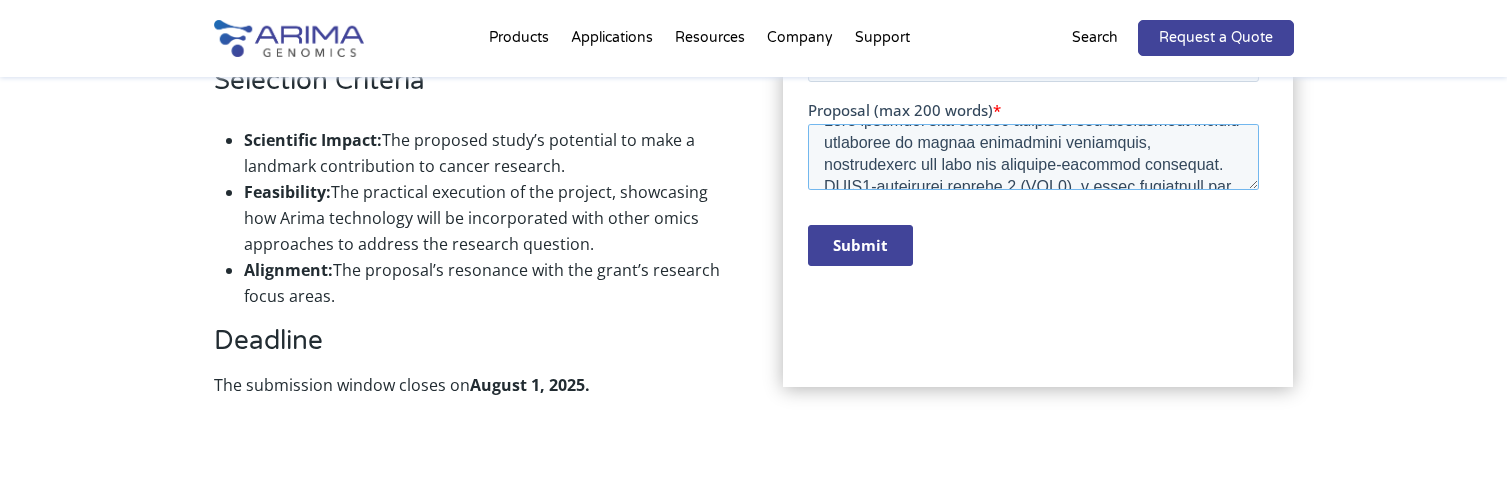 scroll, scrollTop: 0, scrollLeft: 0, axis: both 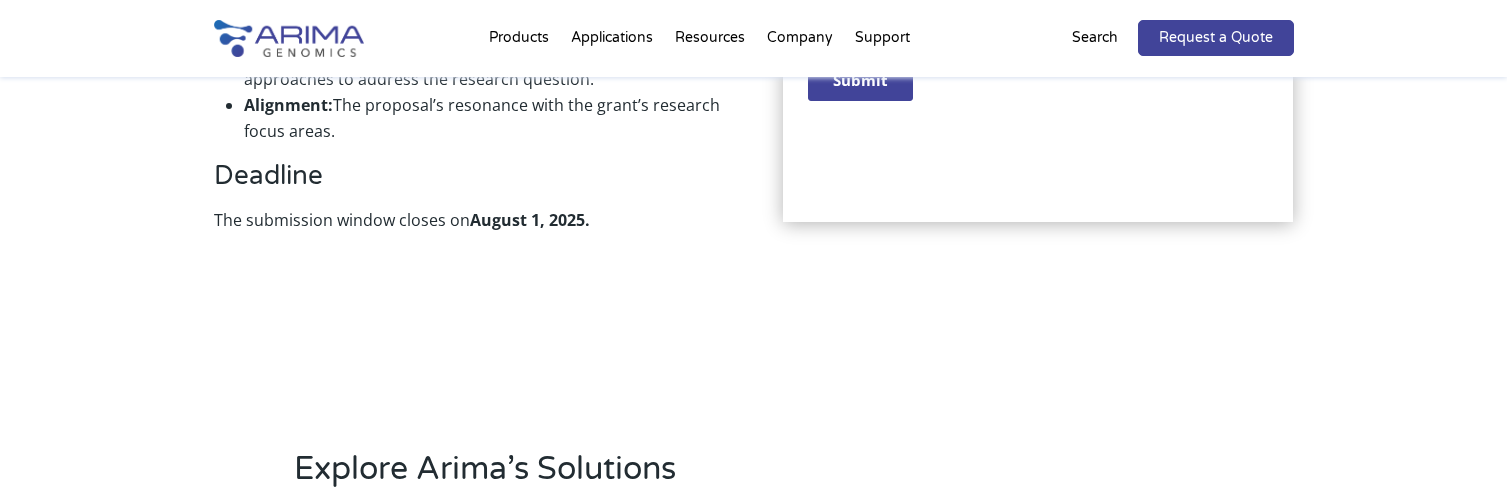 click on "Submit" at bounding box center [860, 80] 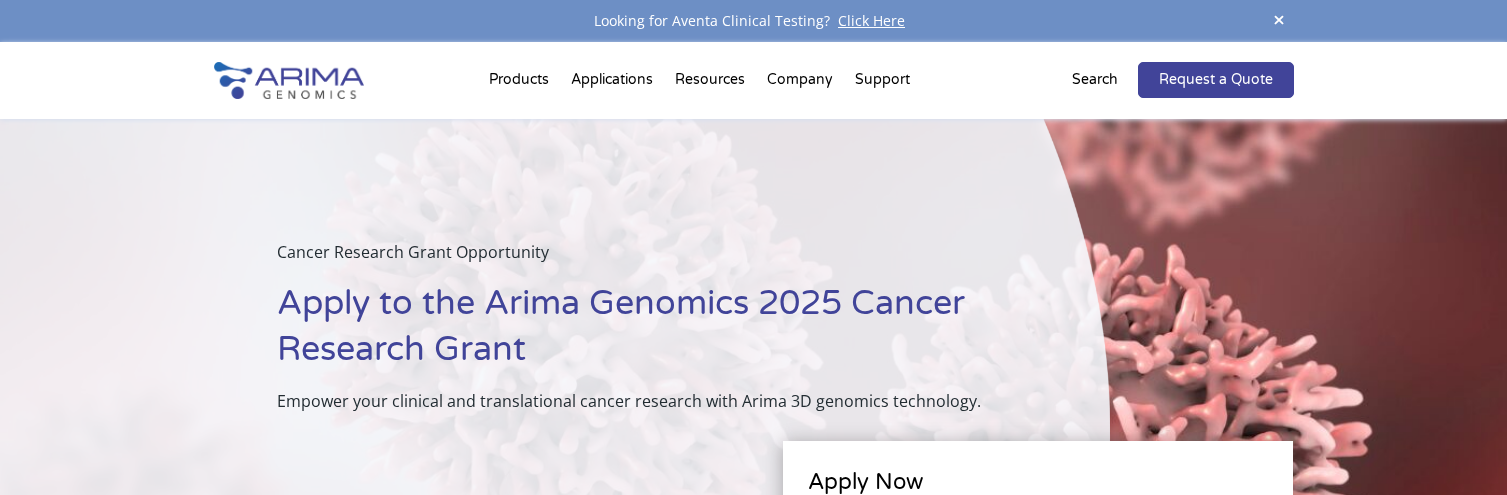 scroll, scrollTop: 0, scrollLeft: 0, axis: both 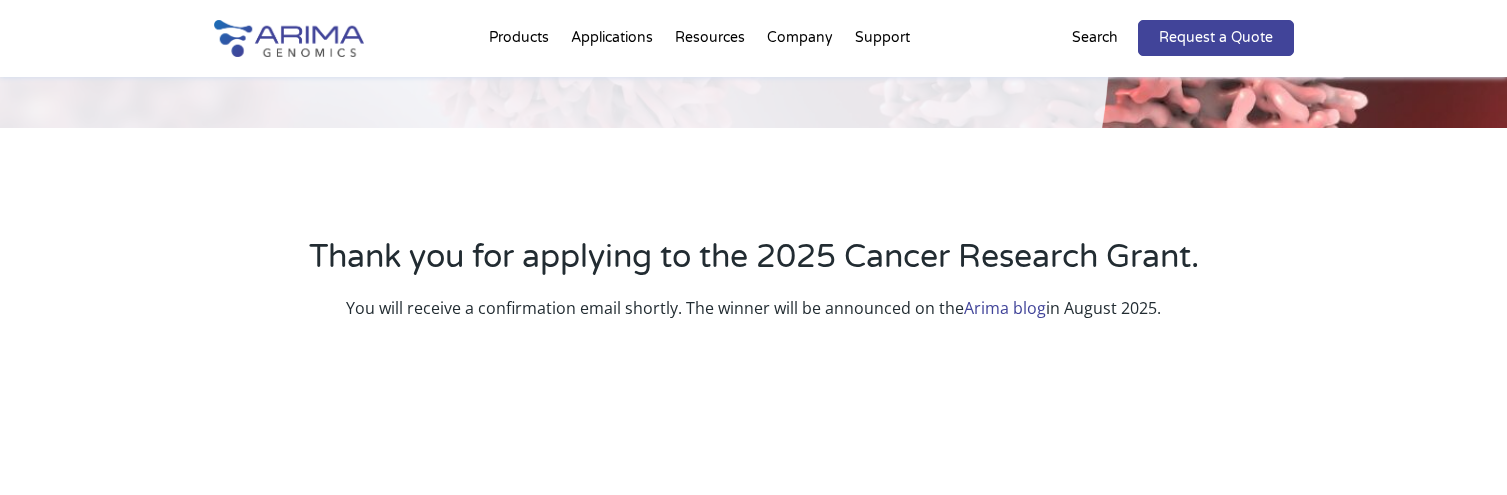 click on "Arima blog" at bounding box center [1005, 308] 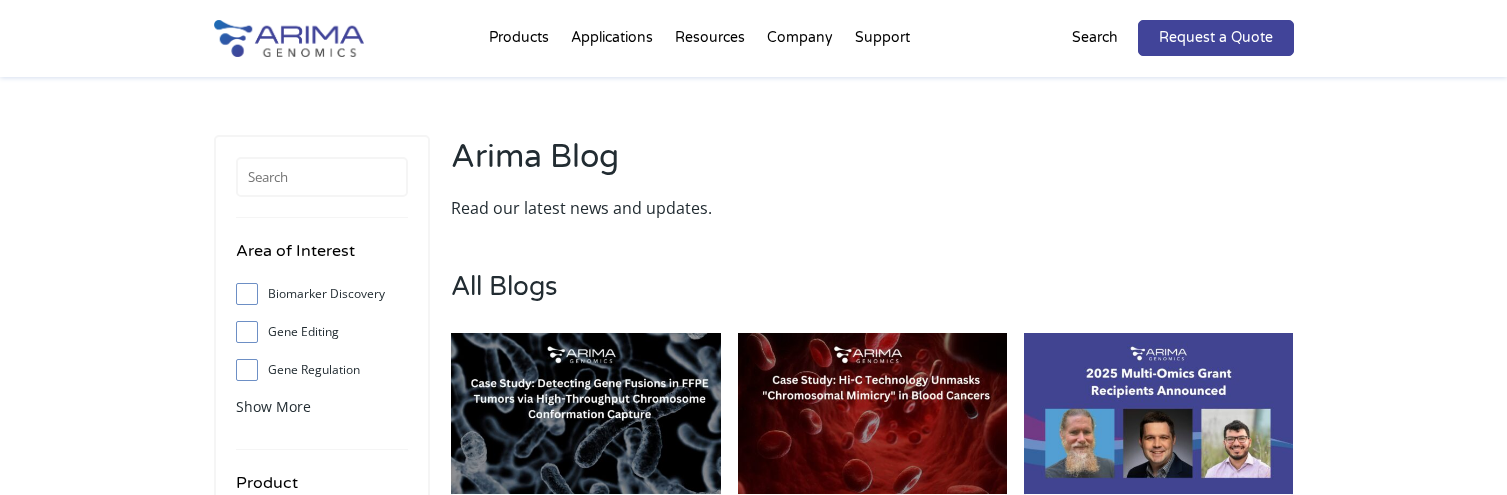 scroll, scrollTop: 0, scrollLeft: 0, axis: both 